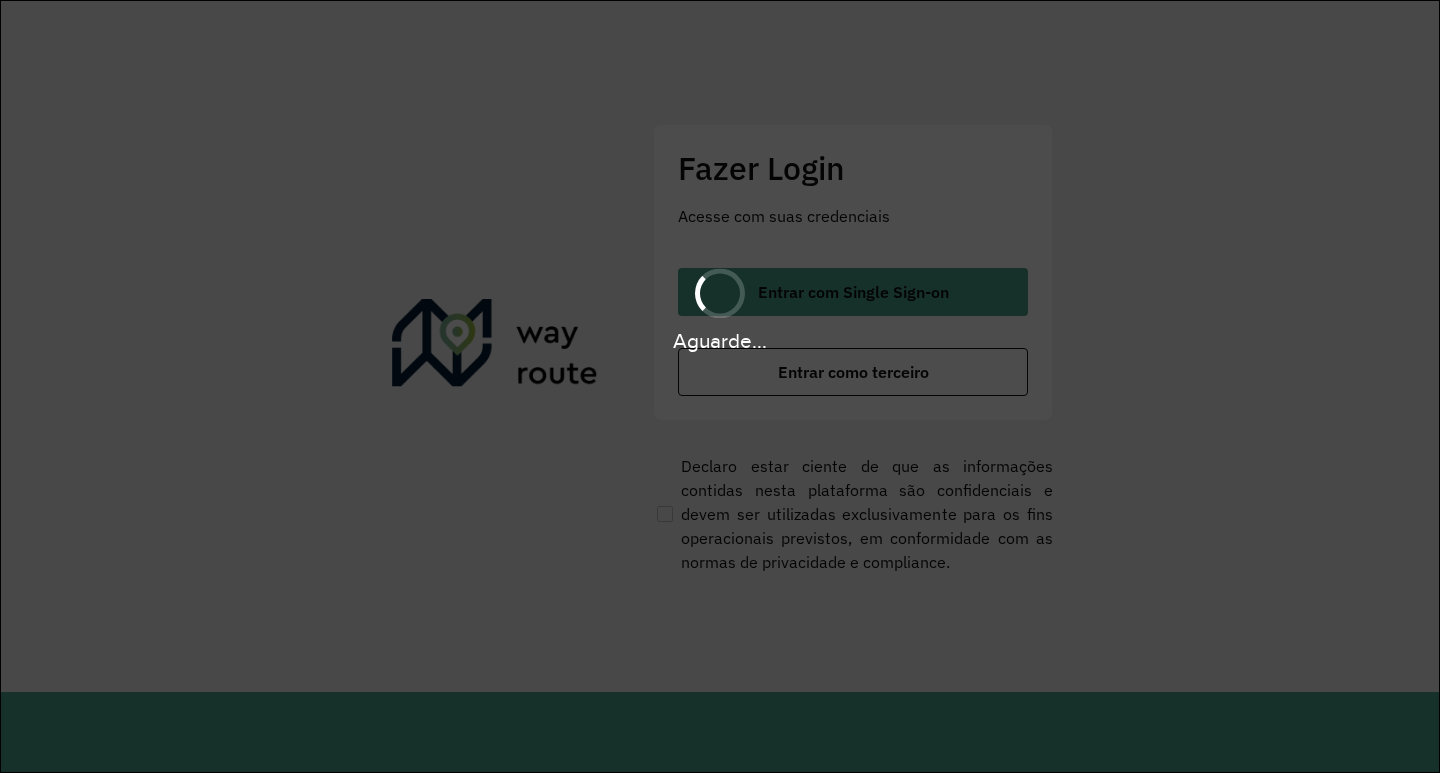 scroll, scrollTop: 0, scrollLeft: 0, axis: both 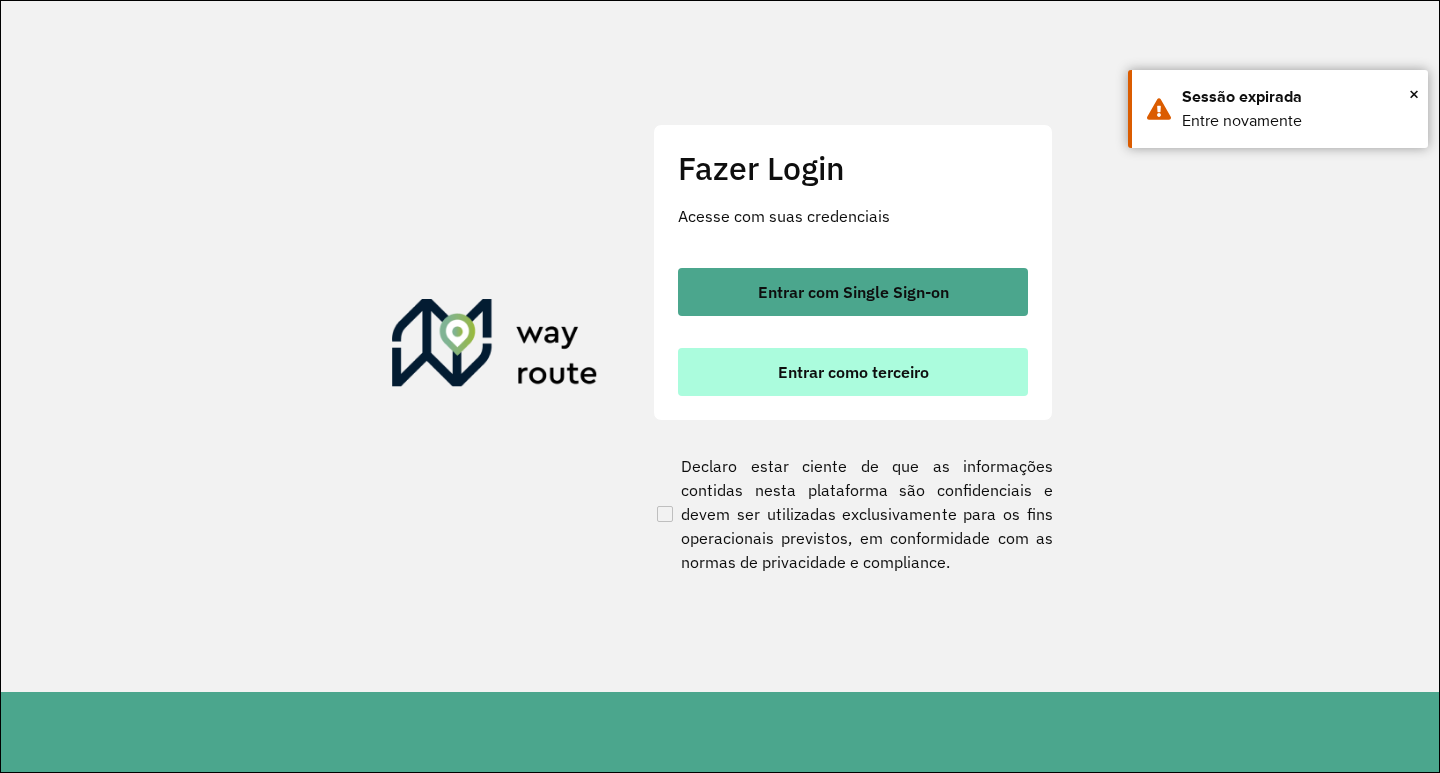 click on "Entrar como terceiro" at bounding box center [853, 372] 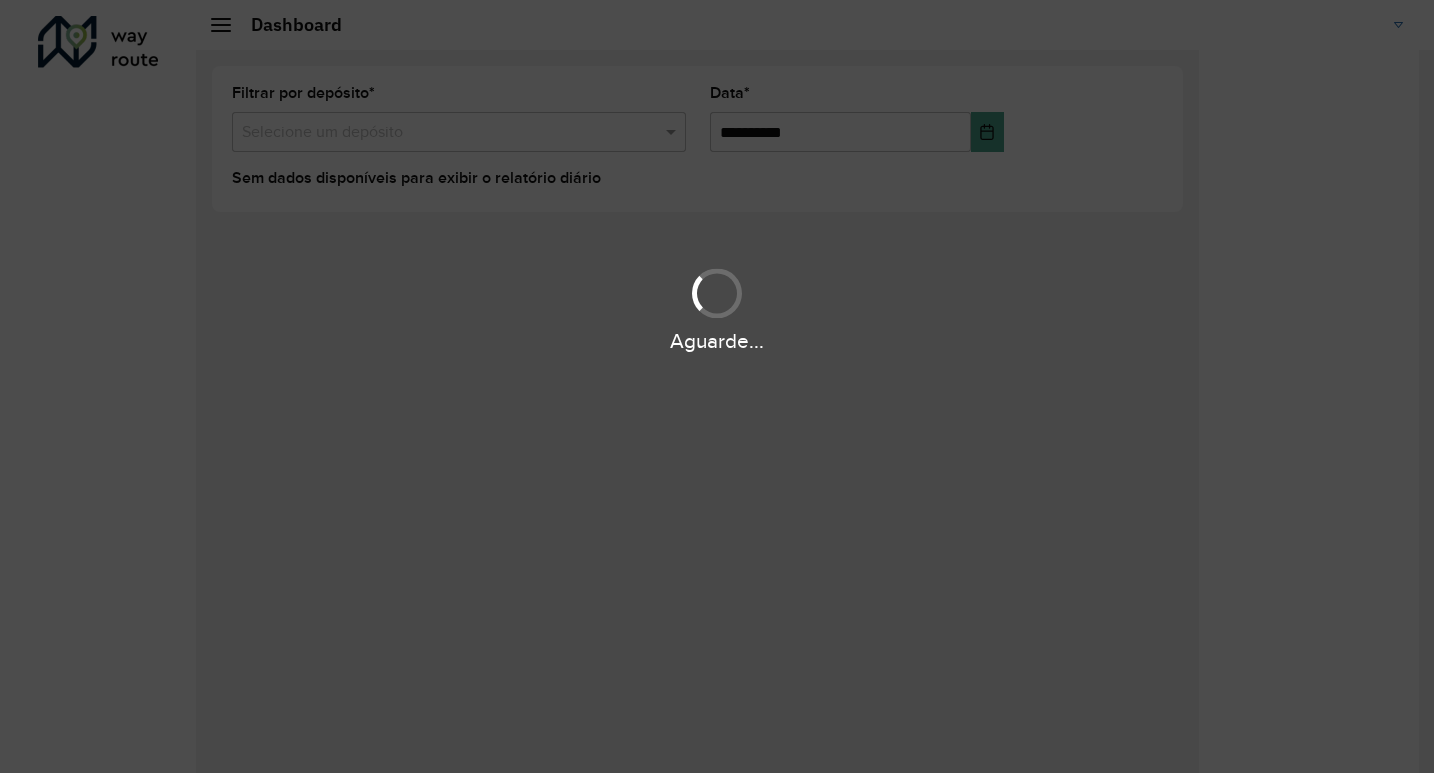scroll, scrollTop: 0, scrollLeft: 0, axis: both 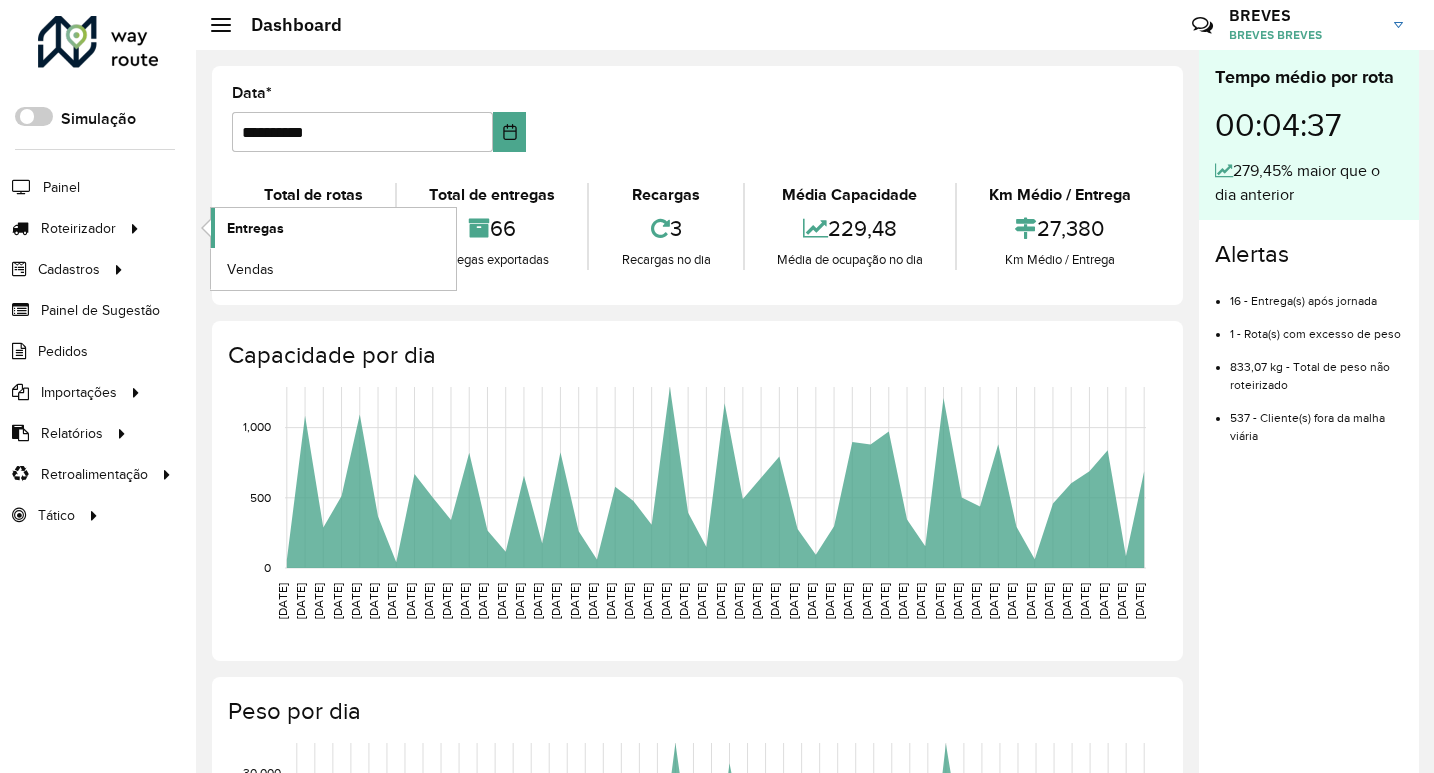 click on "Entregas" 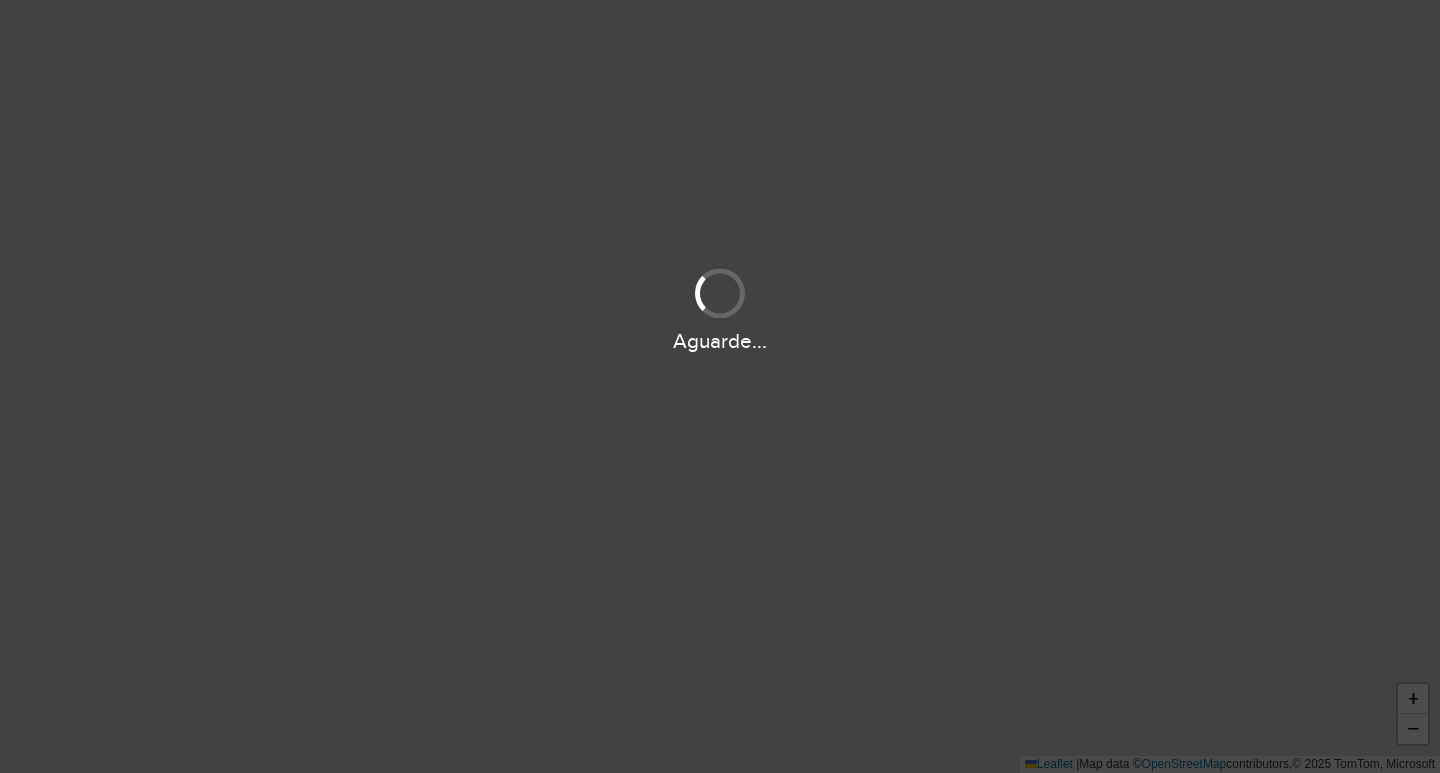 scroll, scrollTop: 0, scrollLeft: 0, axis: both 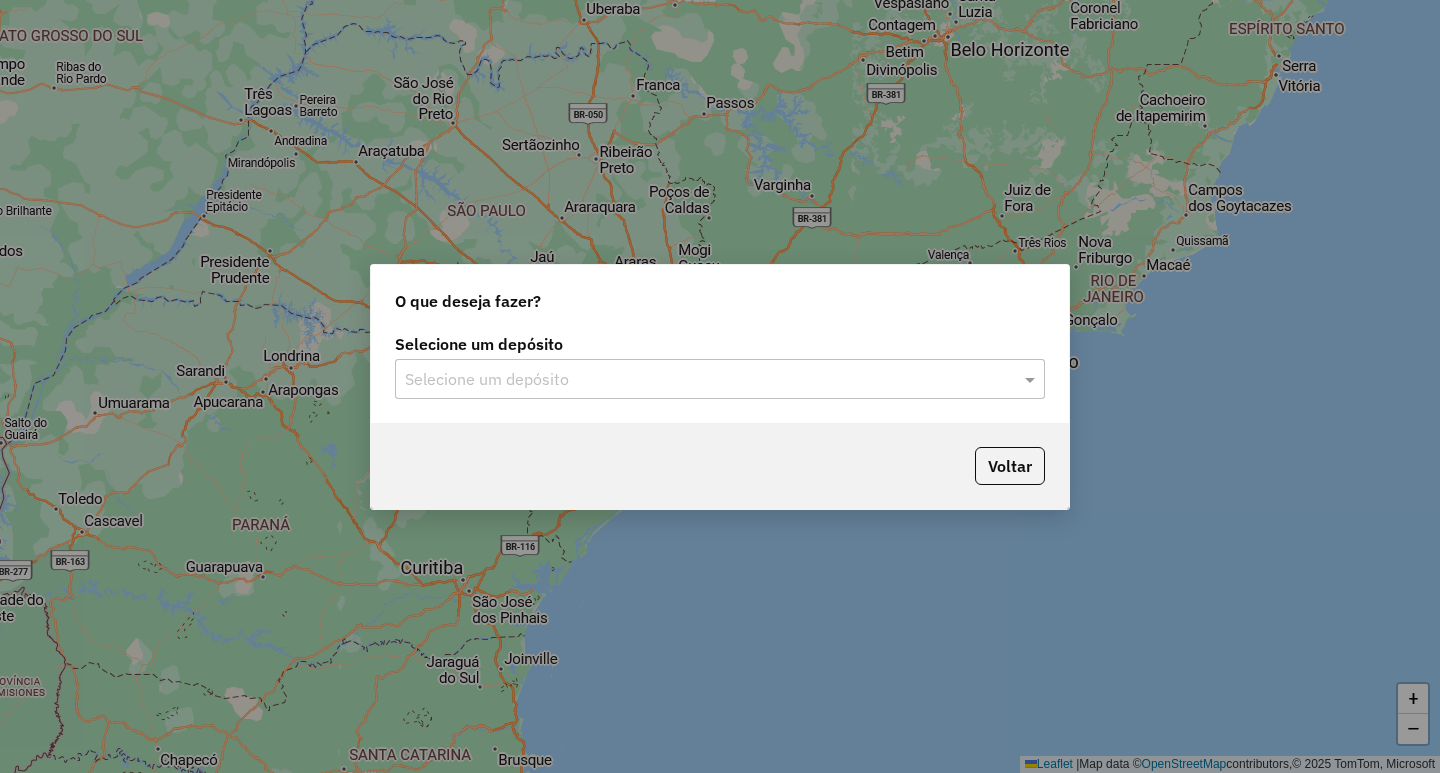 click 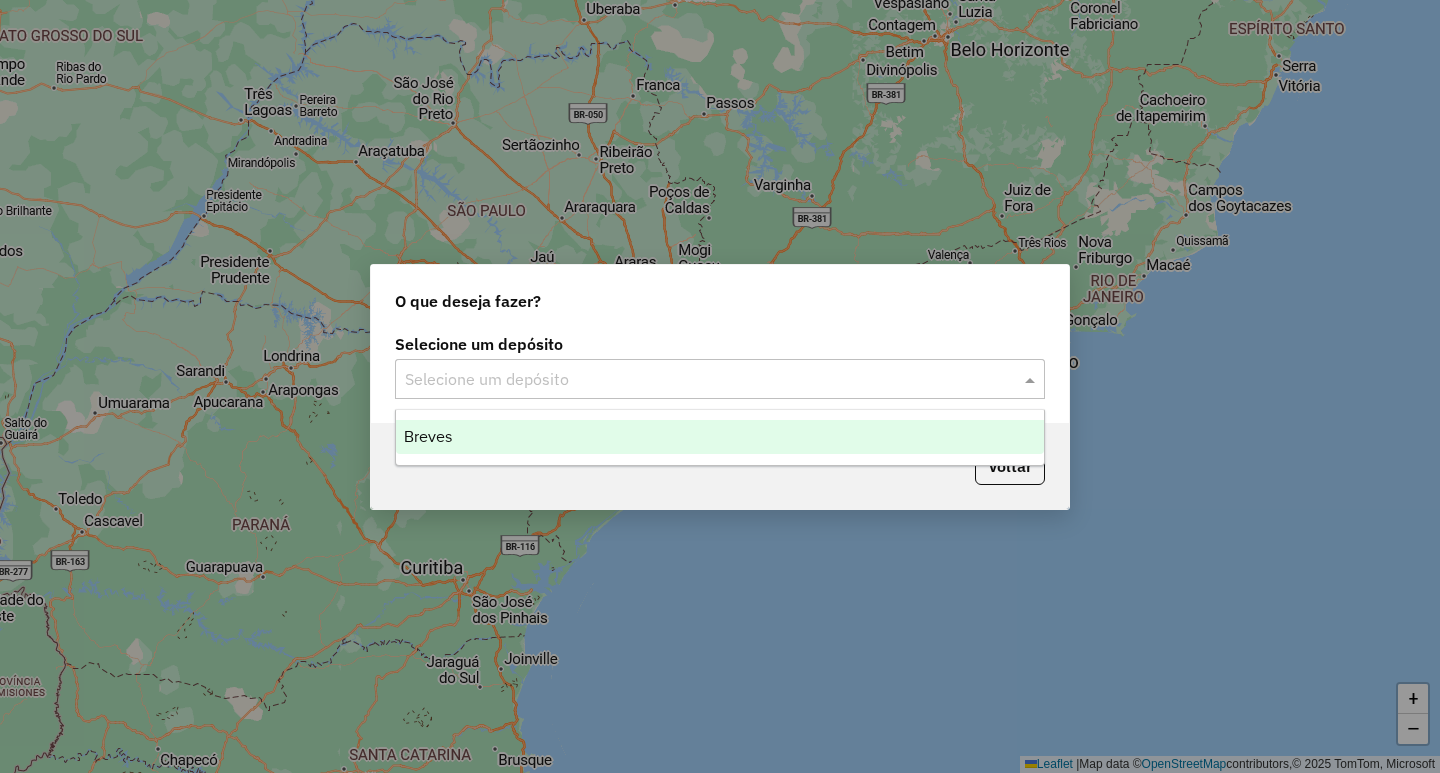 click on "Breves" at bounding box center [720, 437] 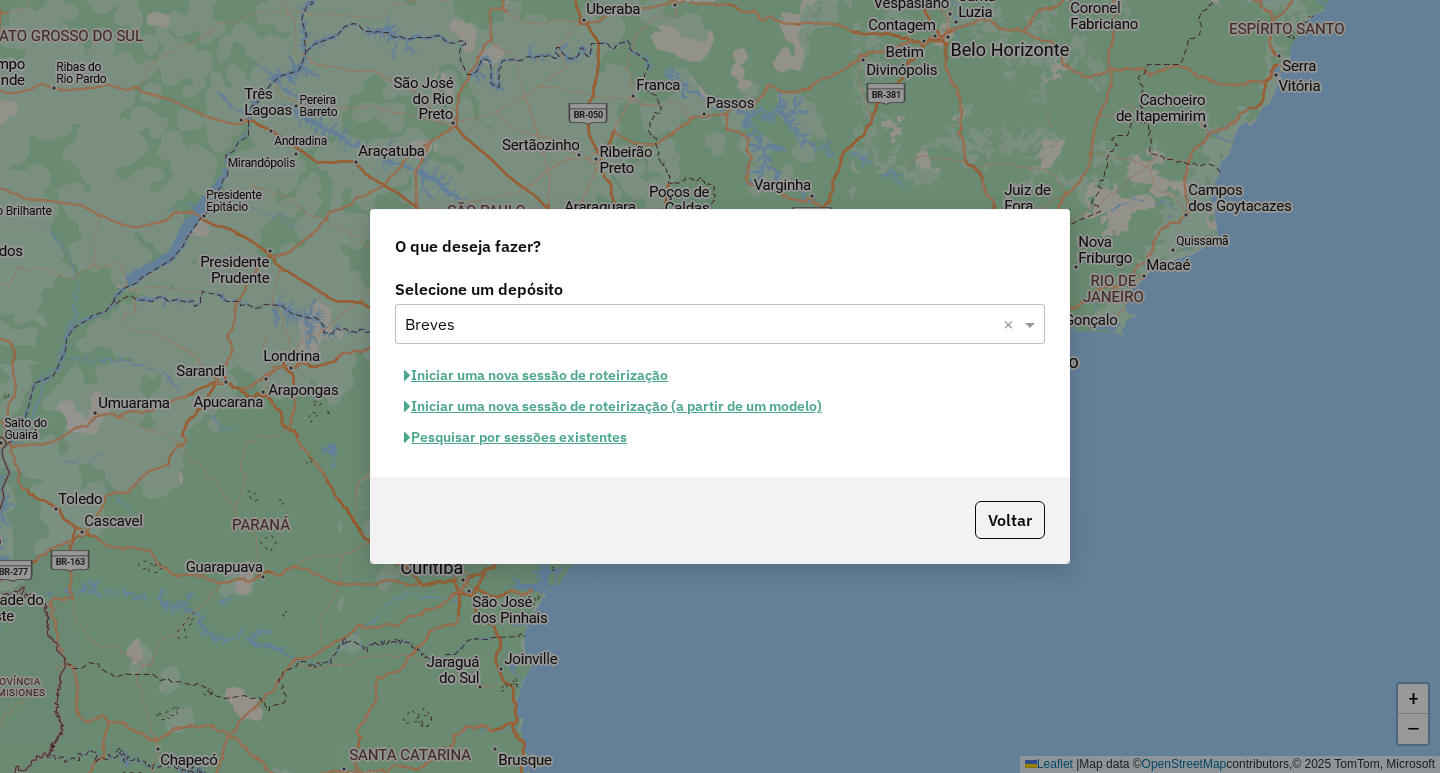 click on "Iniciar uma nova sessão de roteirização" 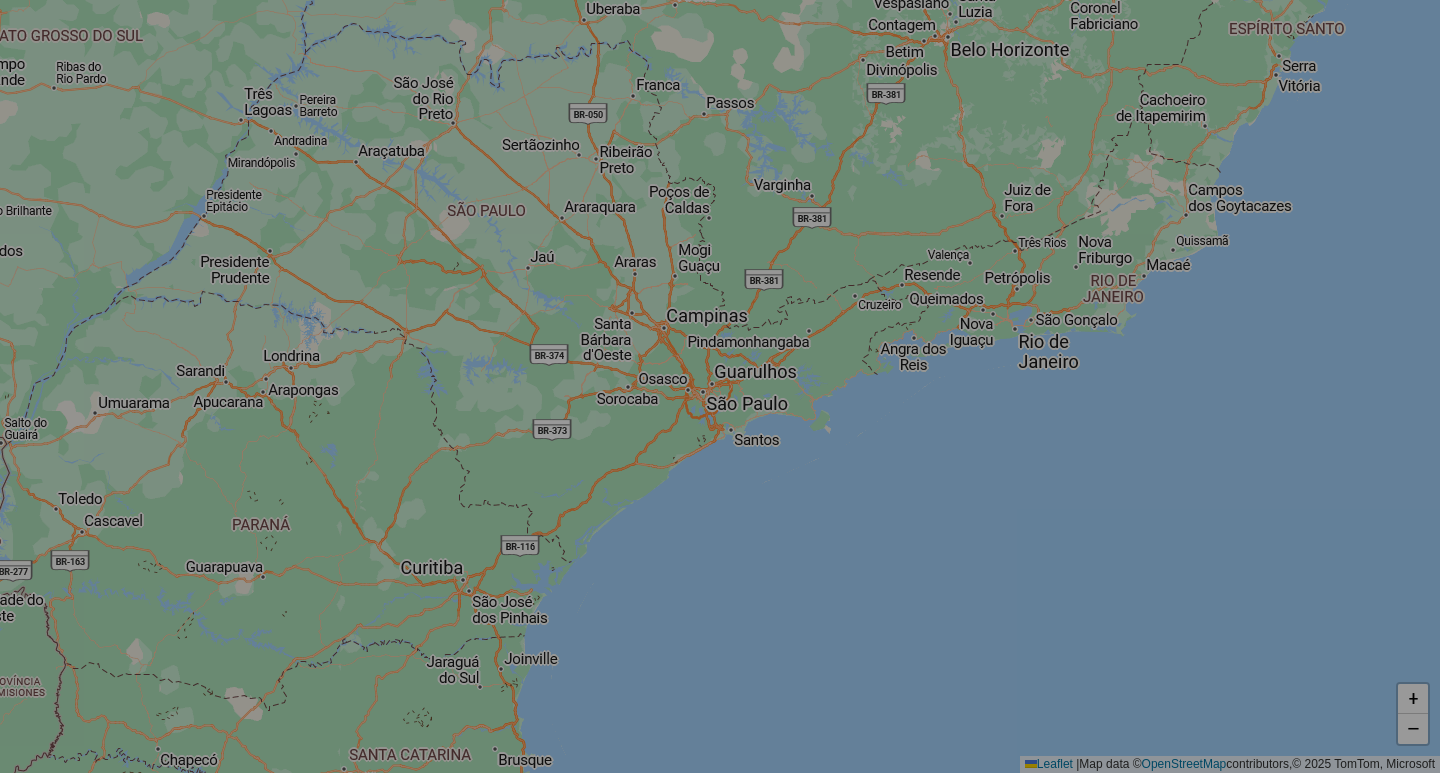 select on "*" 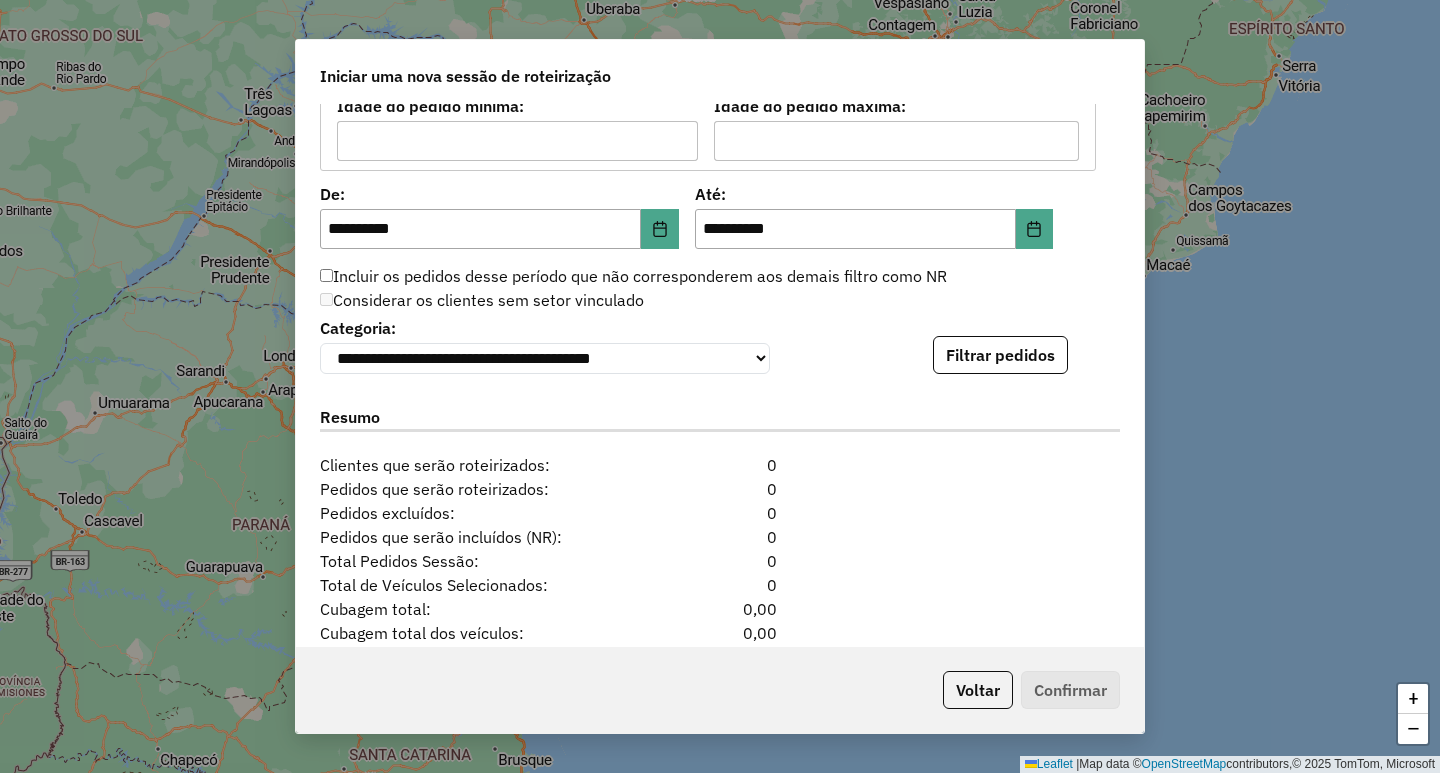 scroll, scrollTop: 1927, scrollLeft: 0, axis: vertical 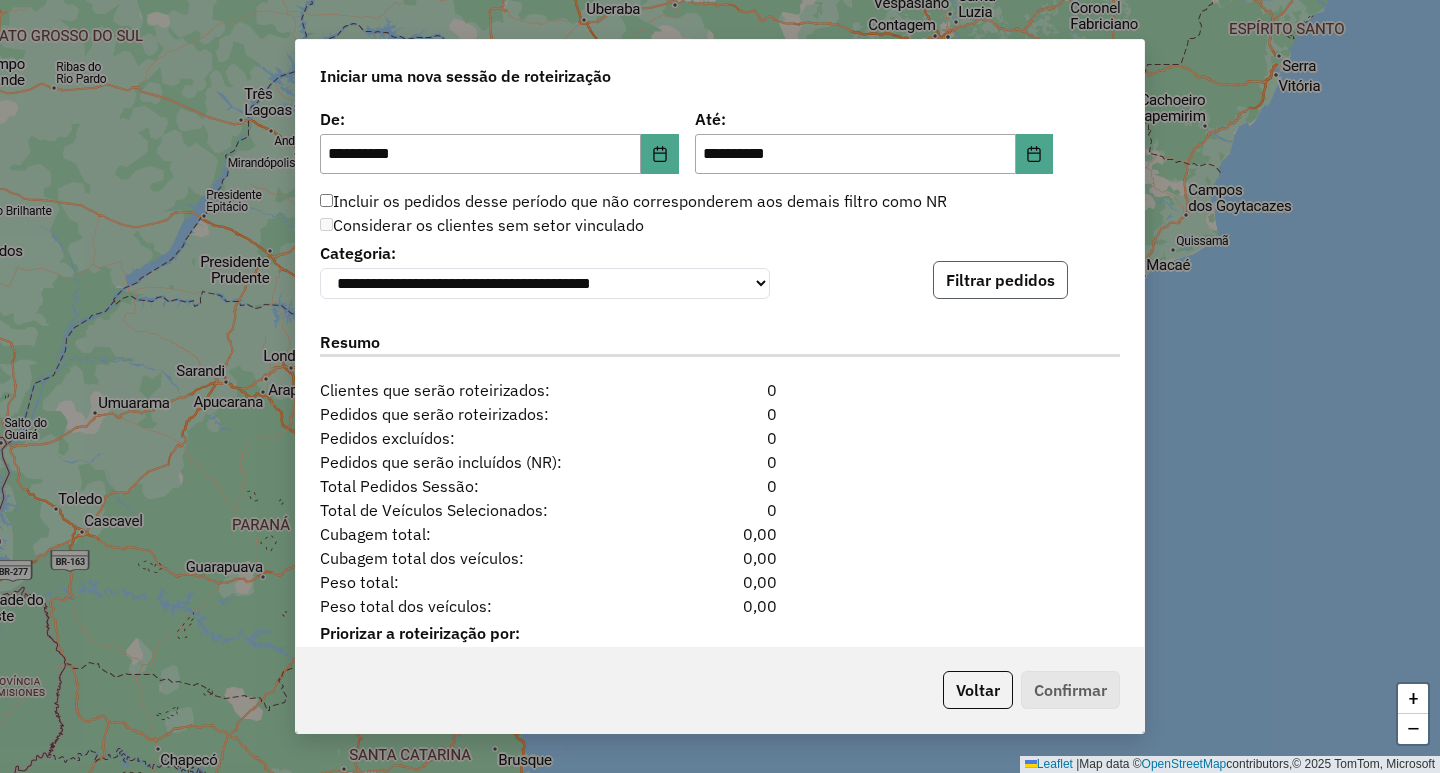 click on "Filtrar pedidos" 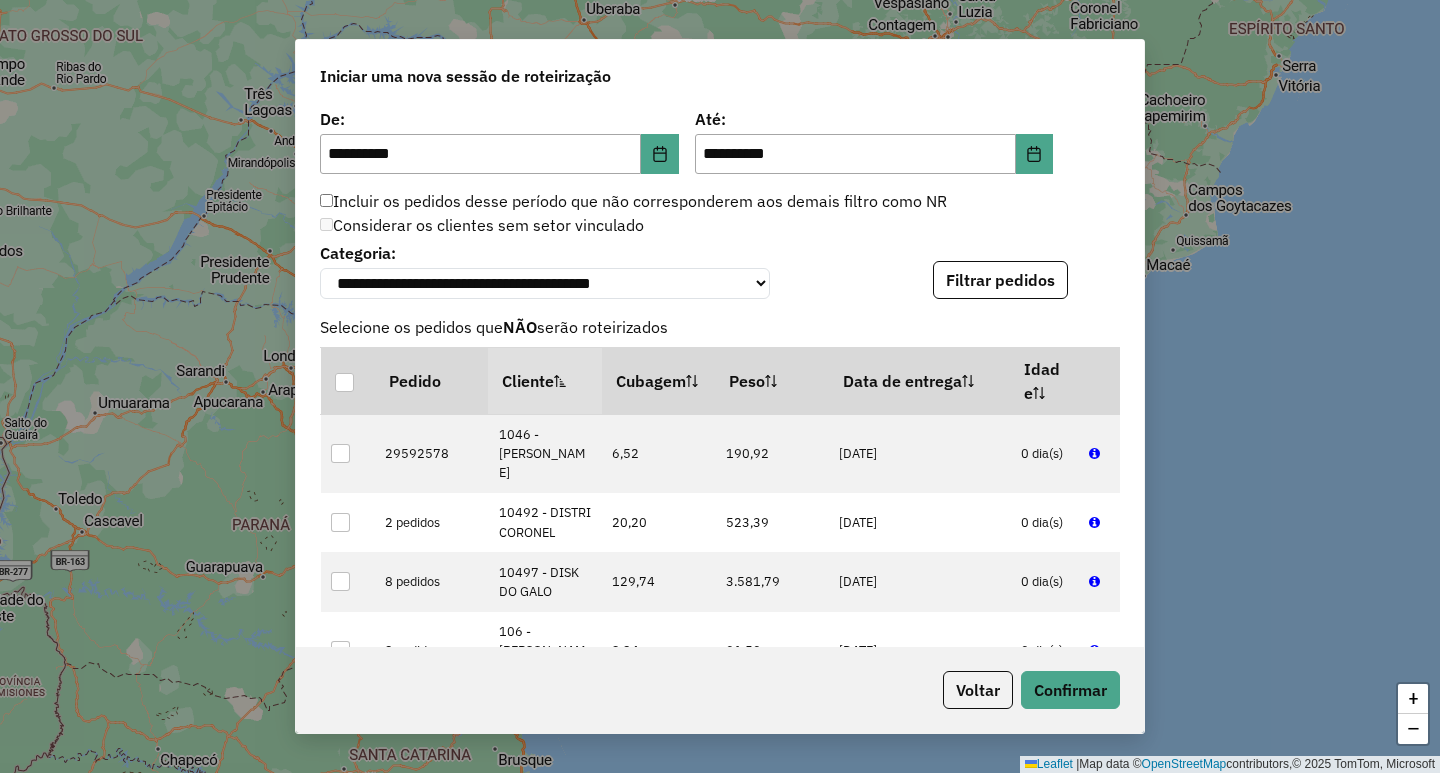 click on "**********" 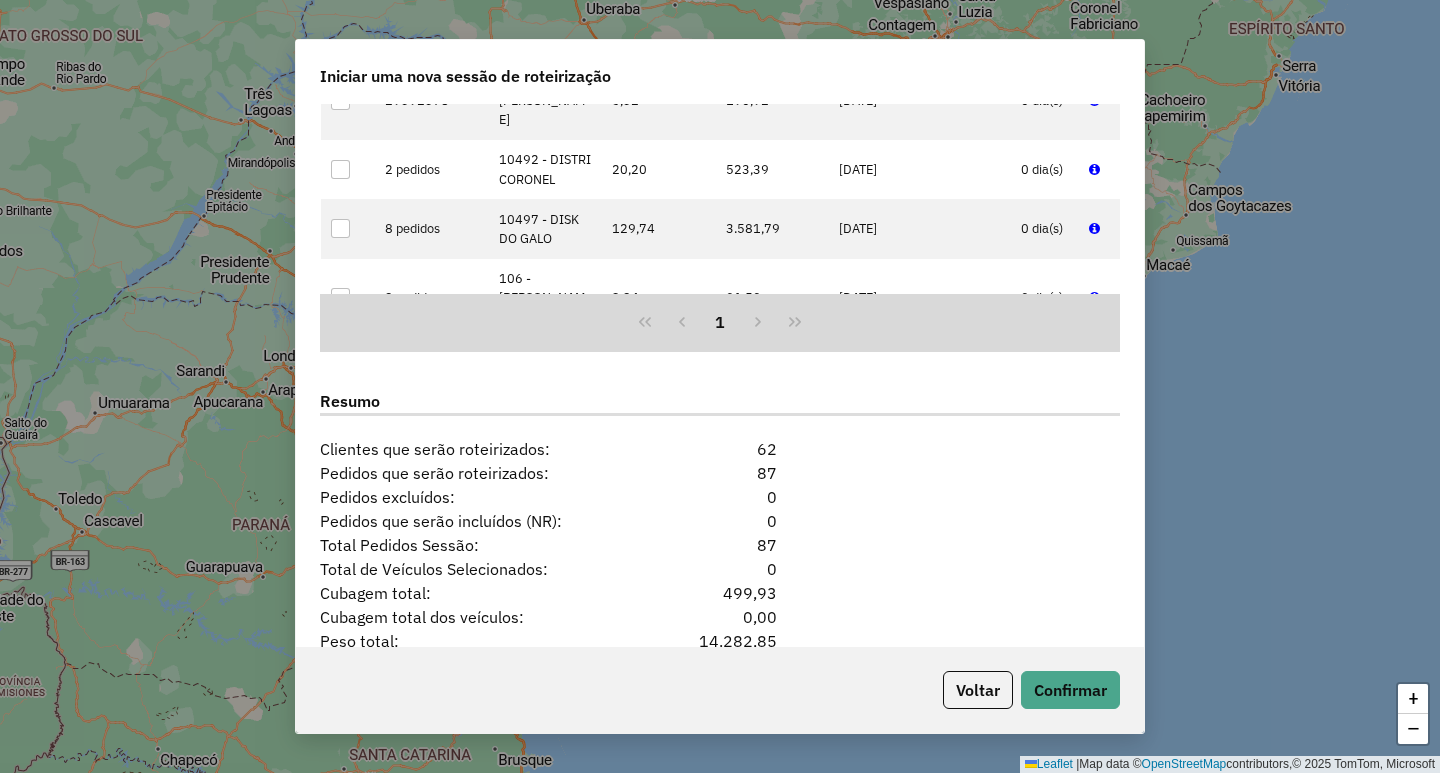 scroll, scrollTop: 2405, scrollLeft: 0, axis: vertical 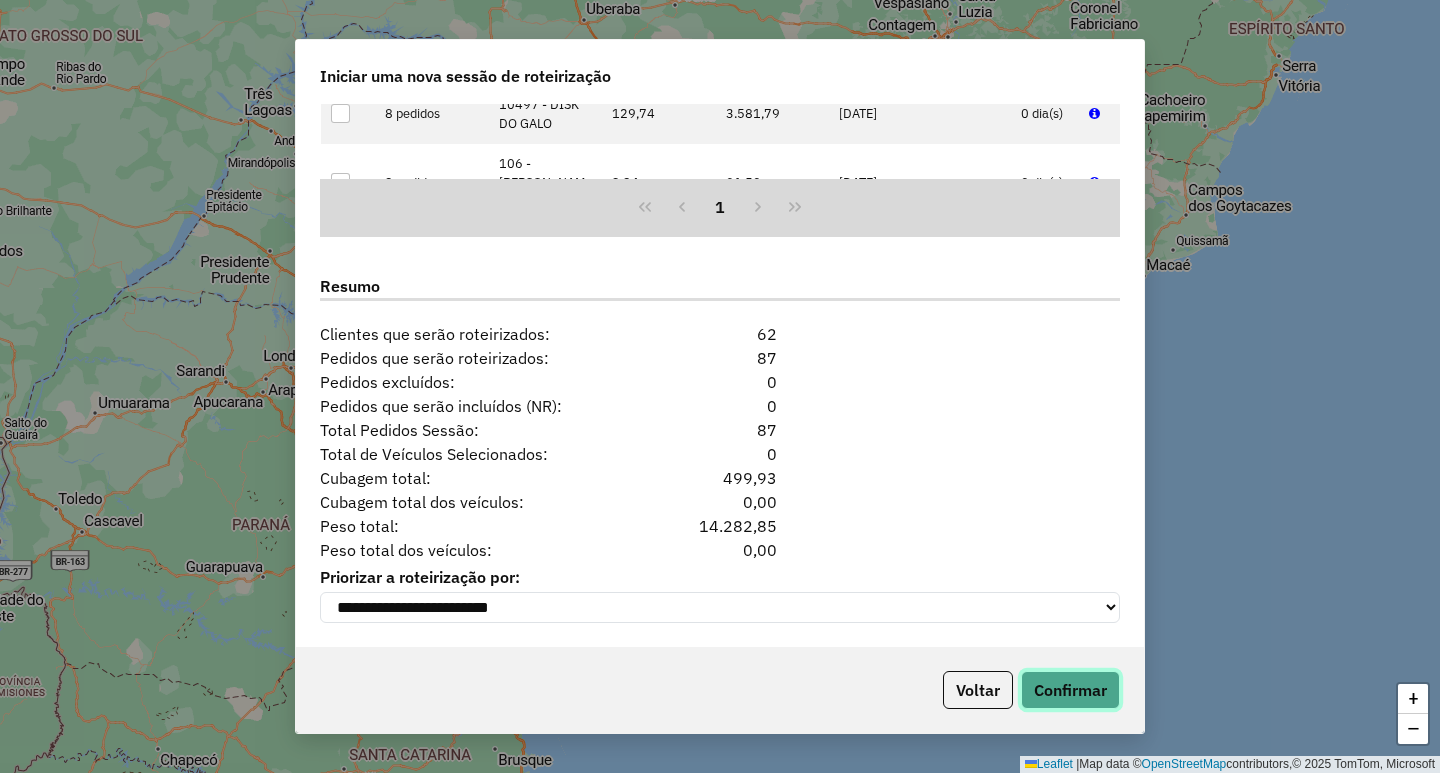 click on "Confirmar" 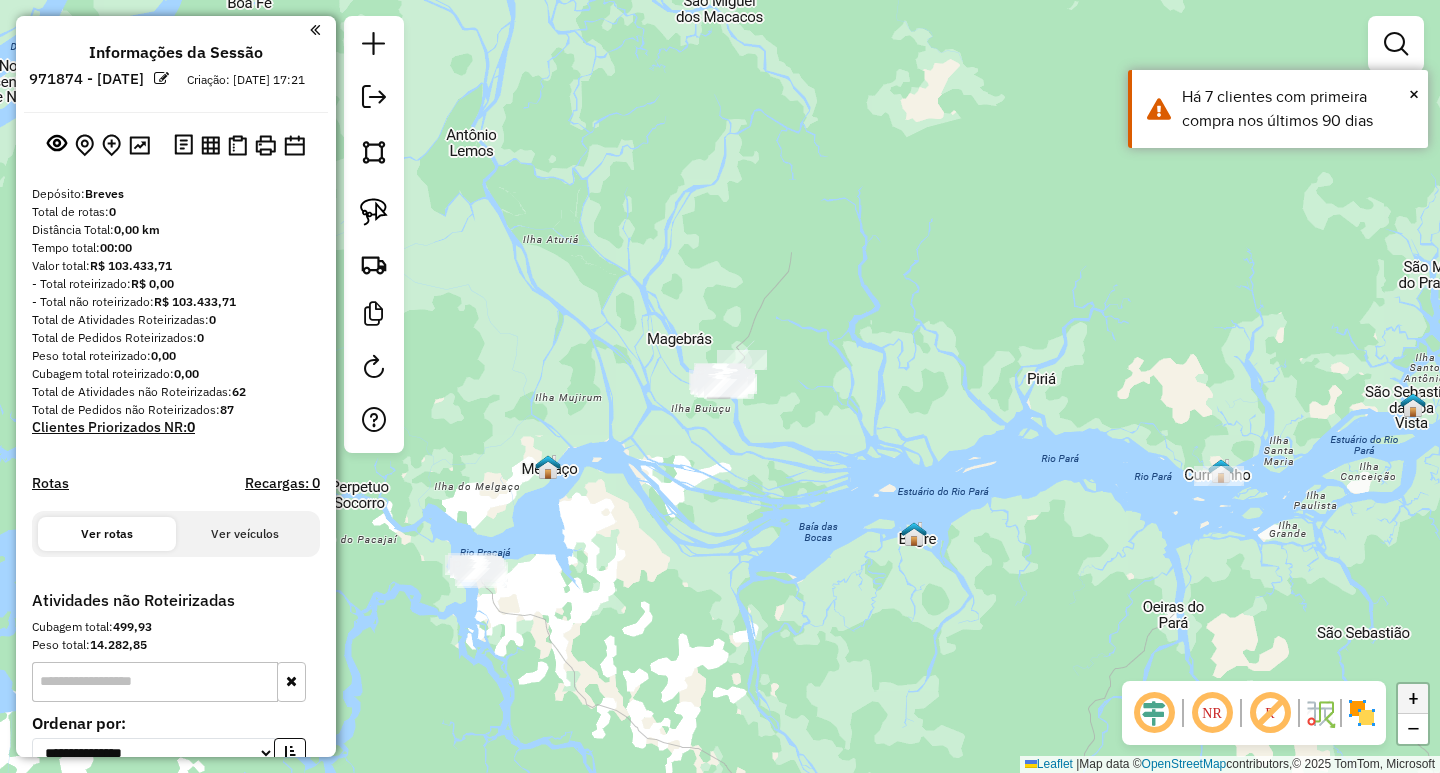 click on "+" 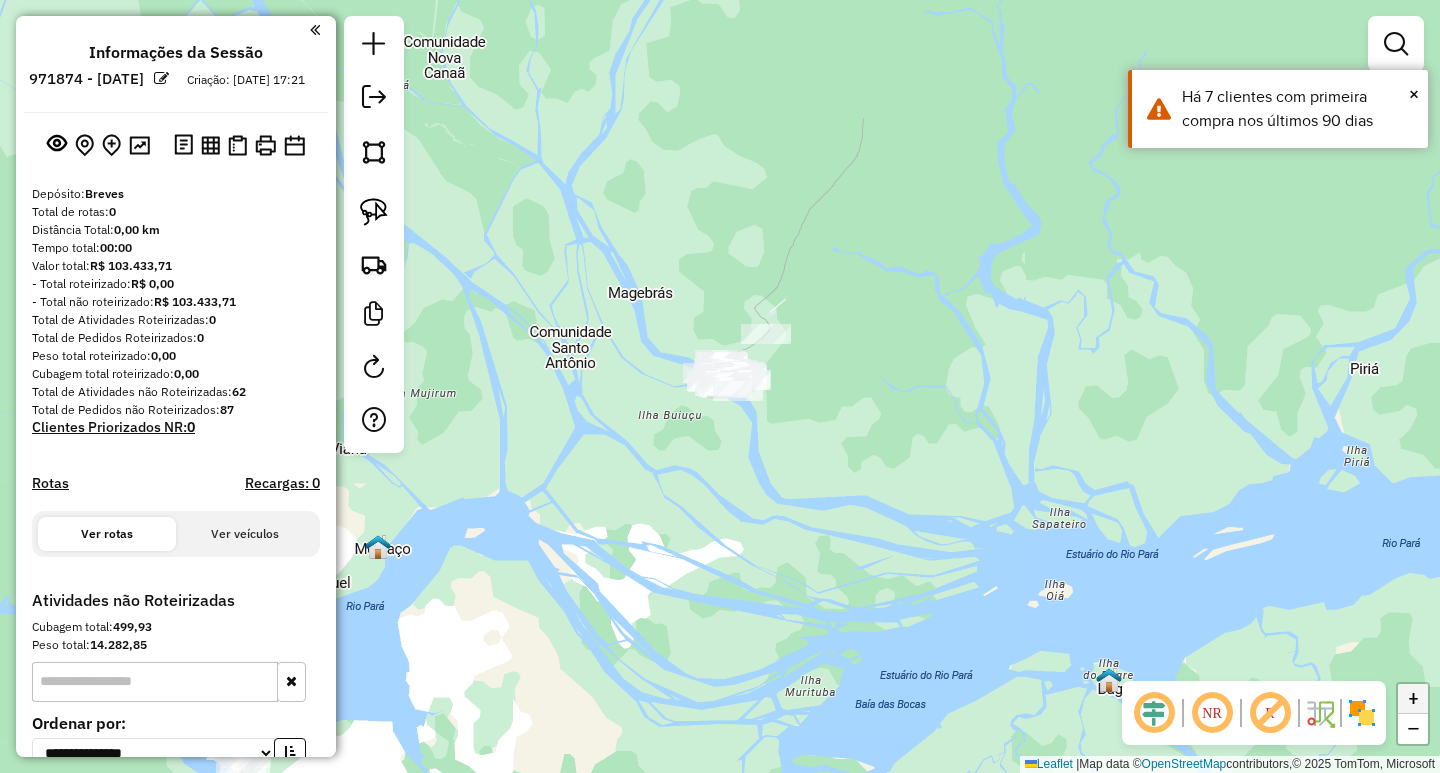 click on "+" 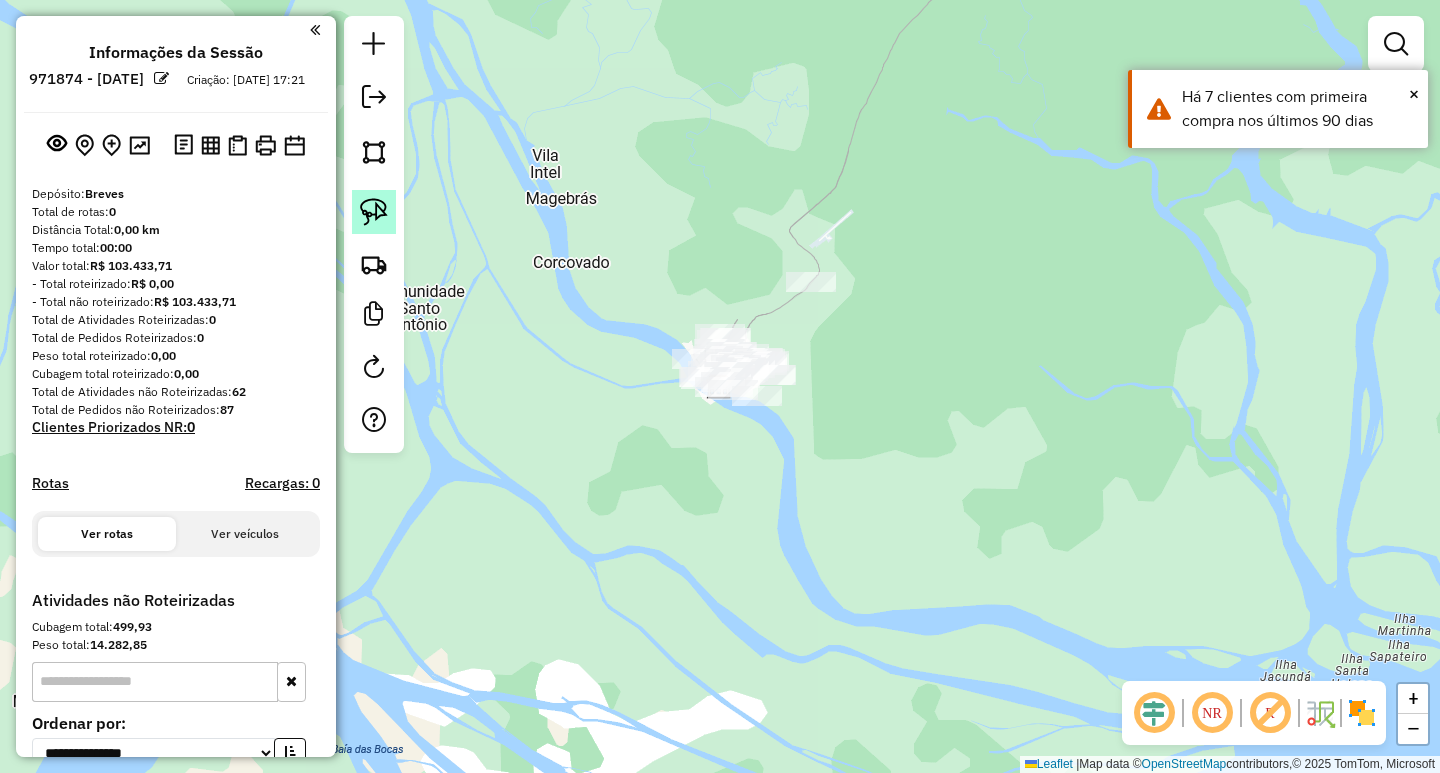 click 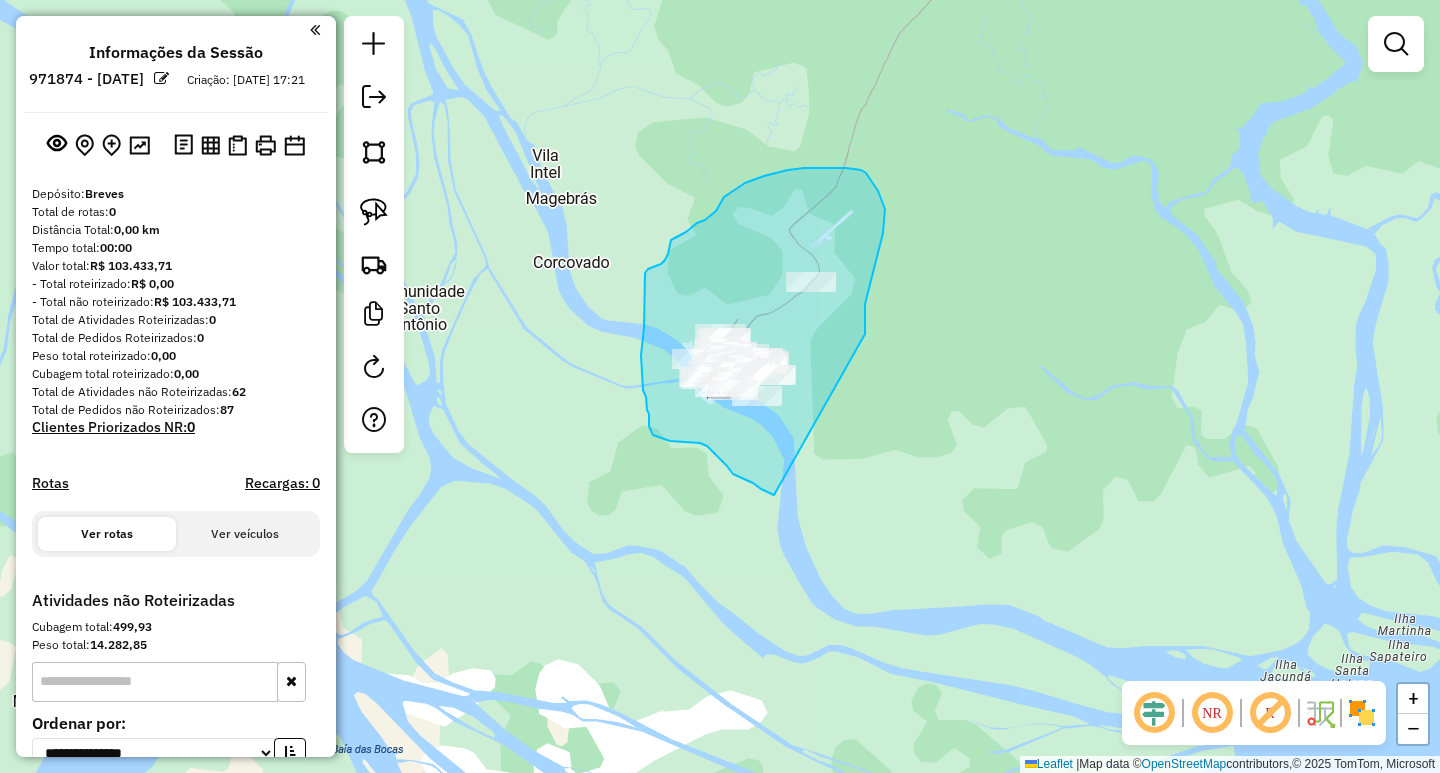 drag, startPoint x: 865, startPoint y: 334, endPoint x: 774, endPoint y: 495, distance: 184.93782 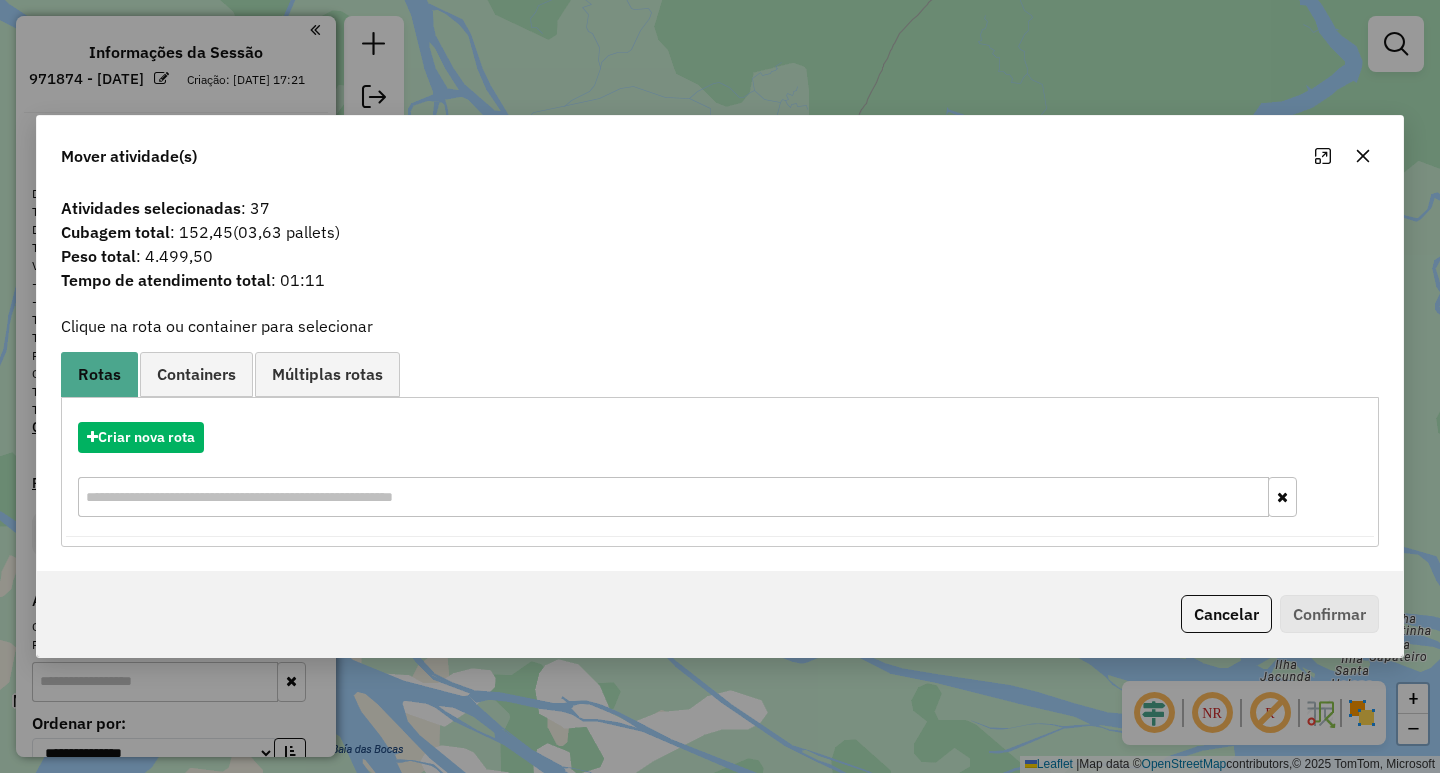 click 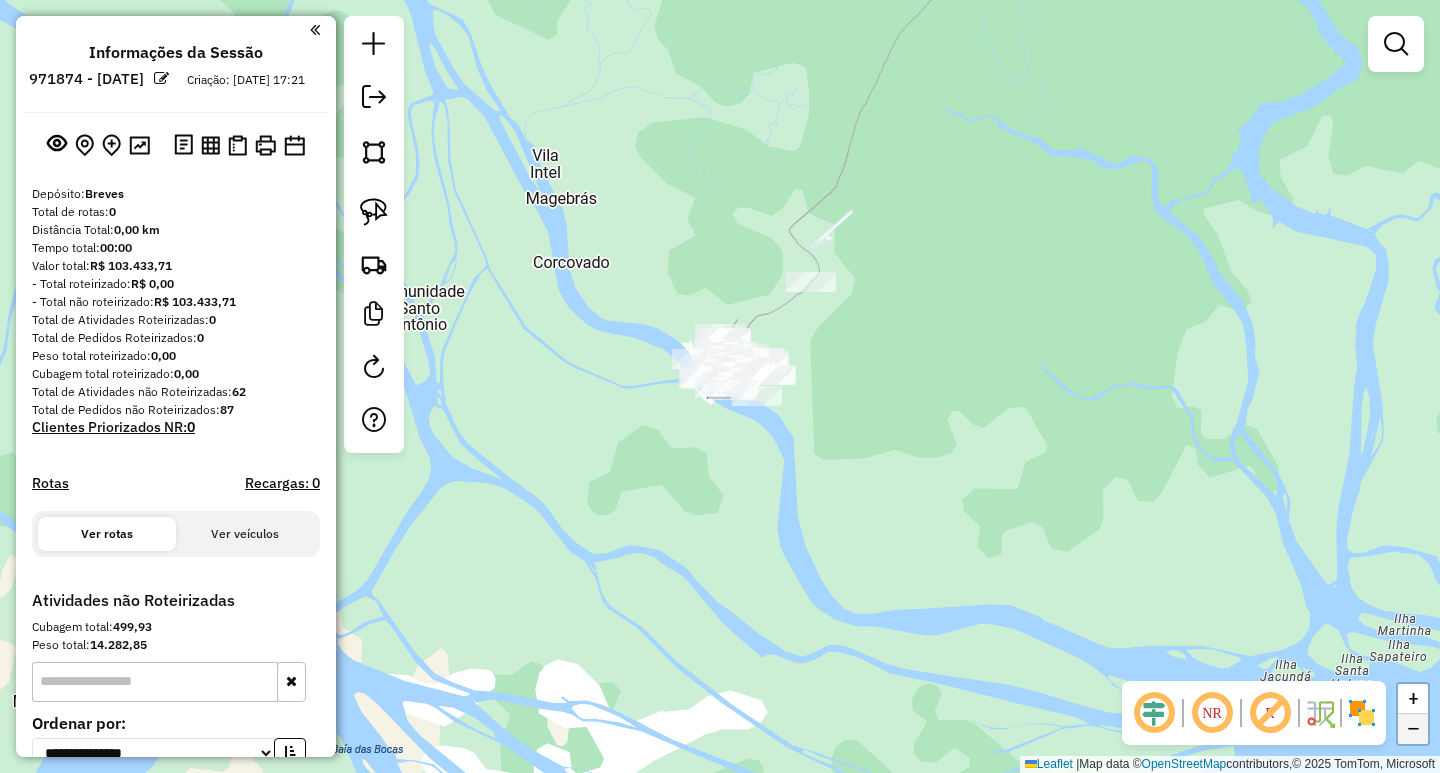 click on "−" 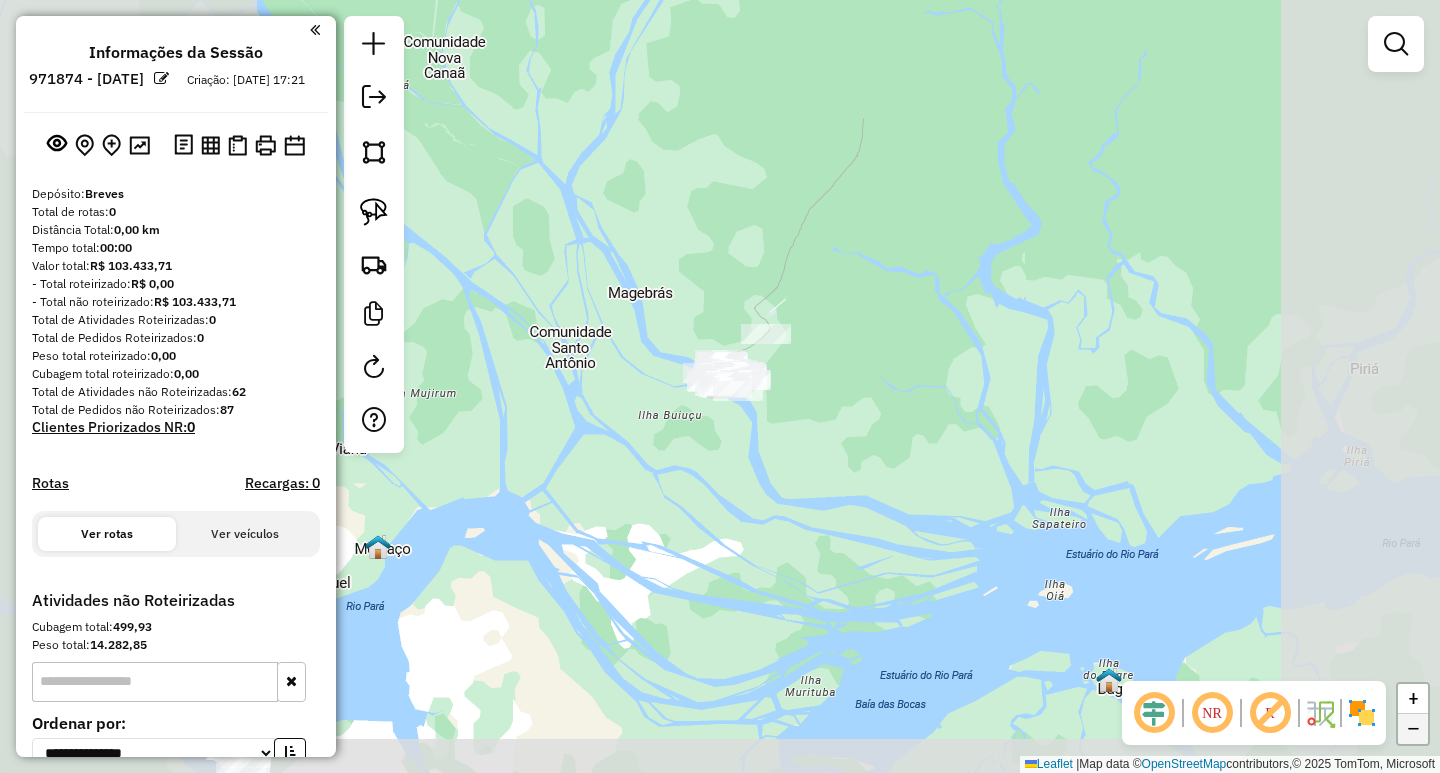 click on "−" 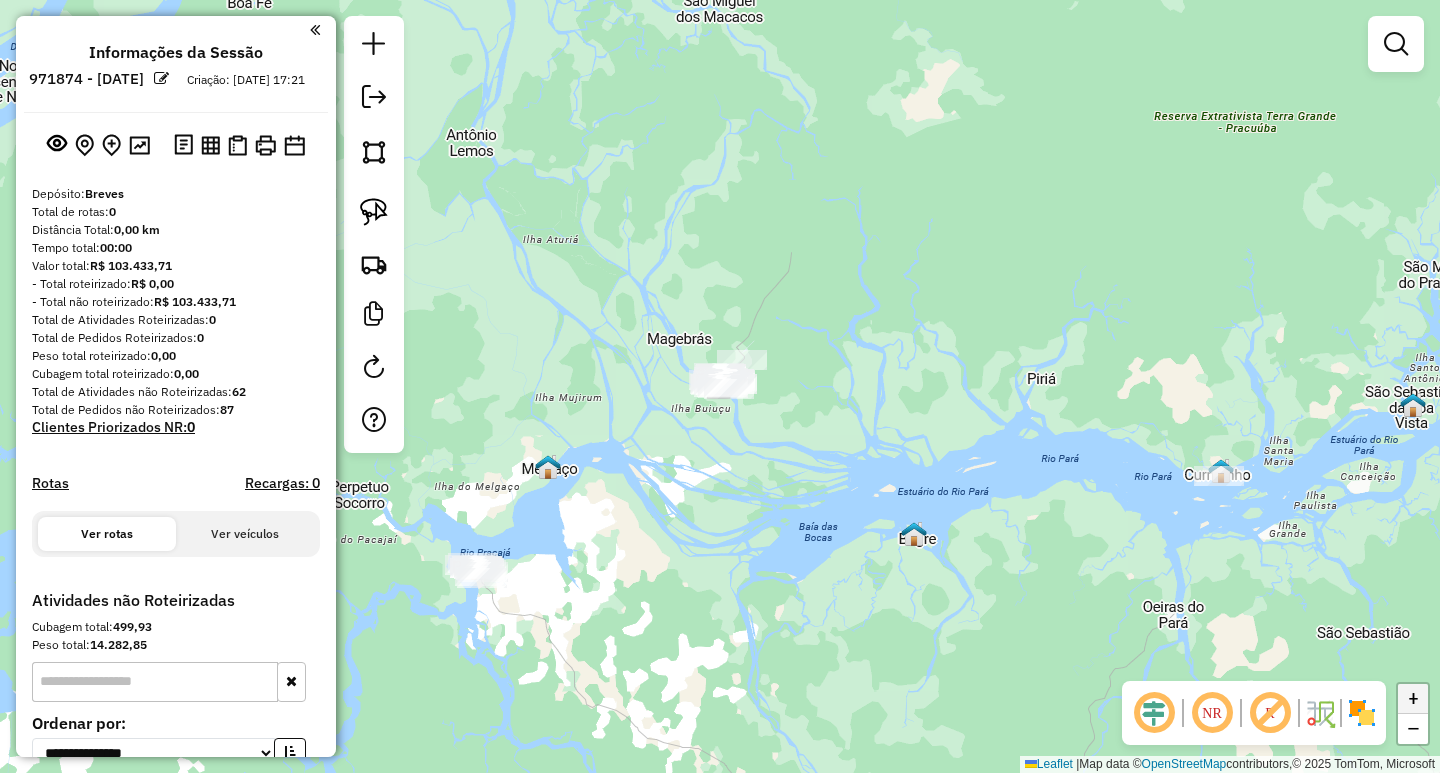 click on "+" 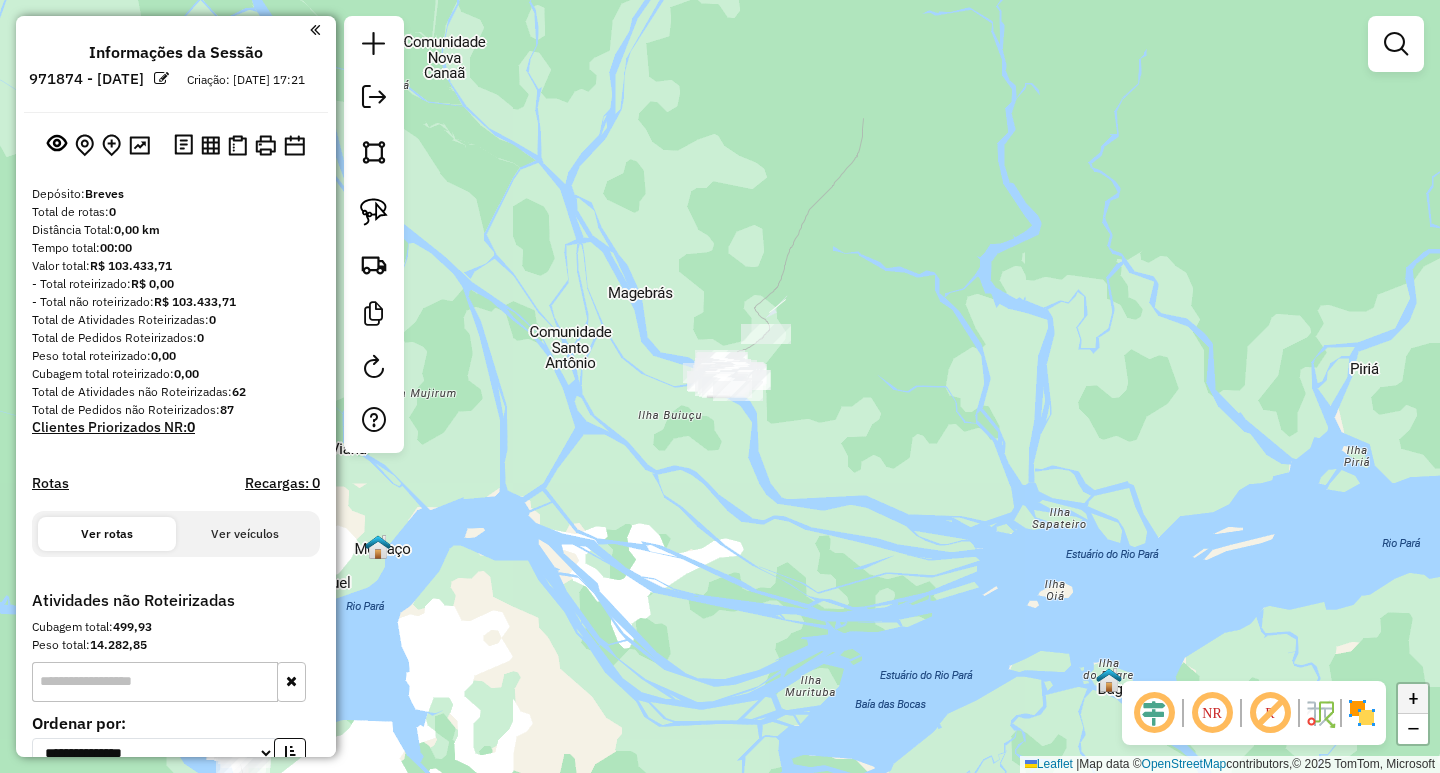 click on "+" 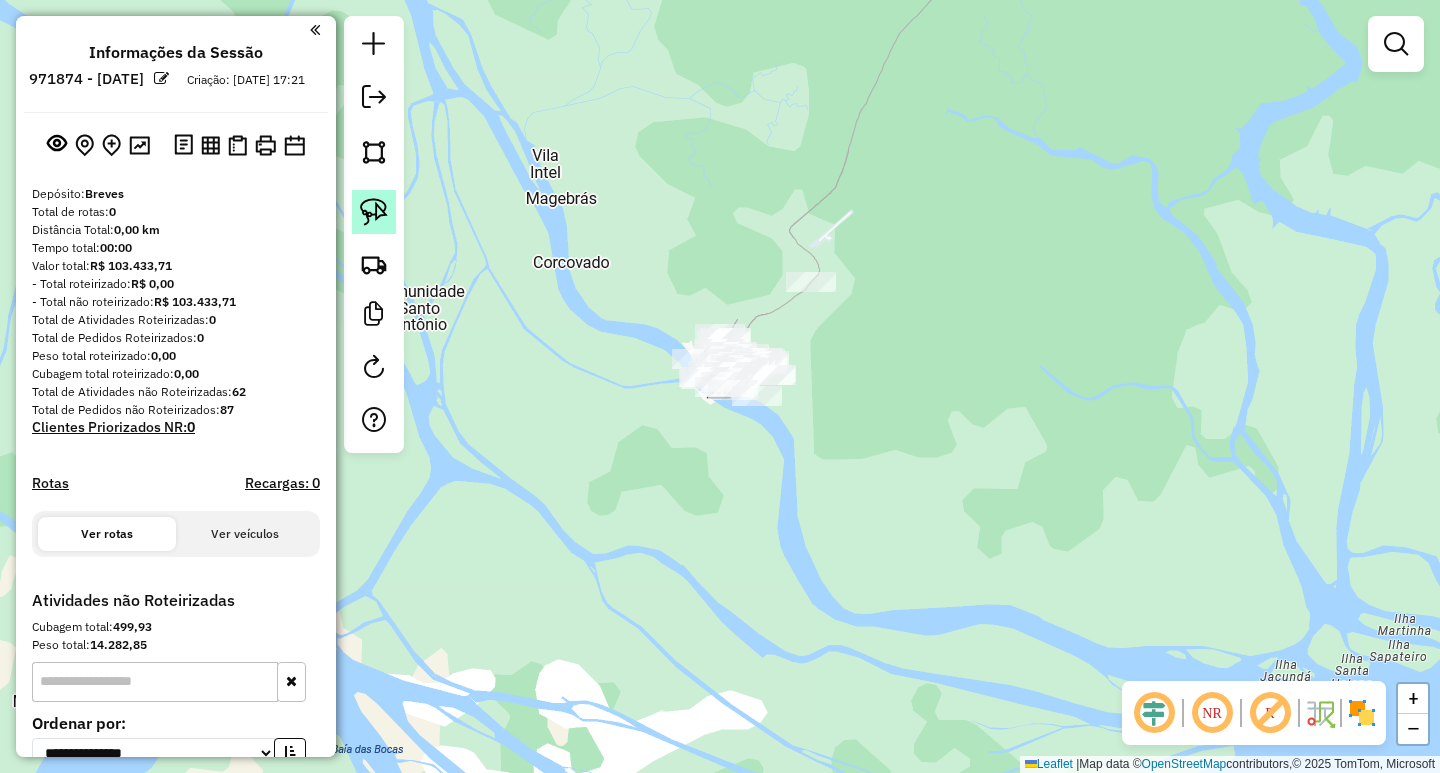 click 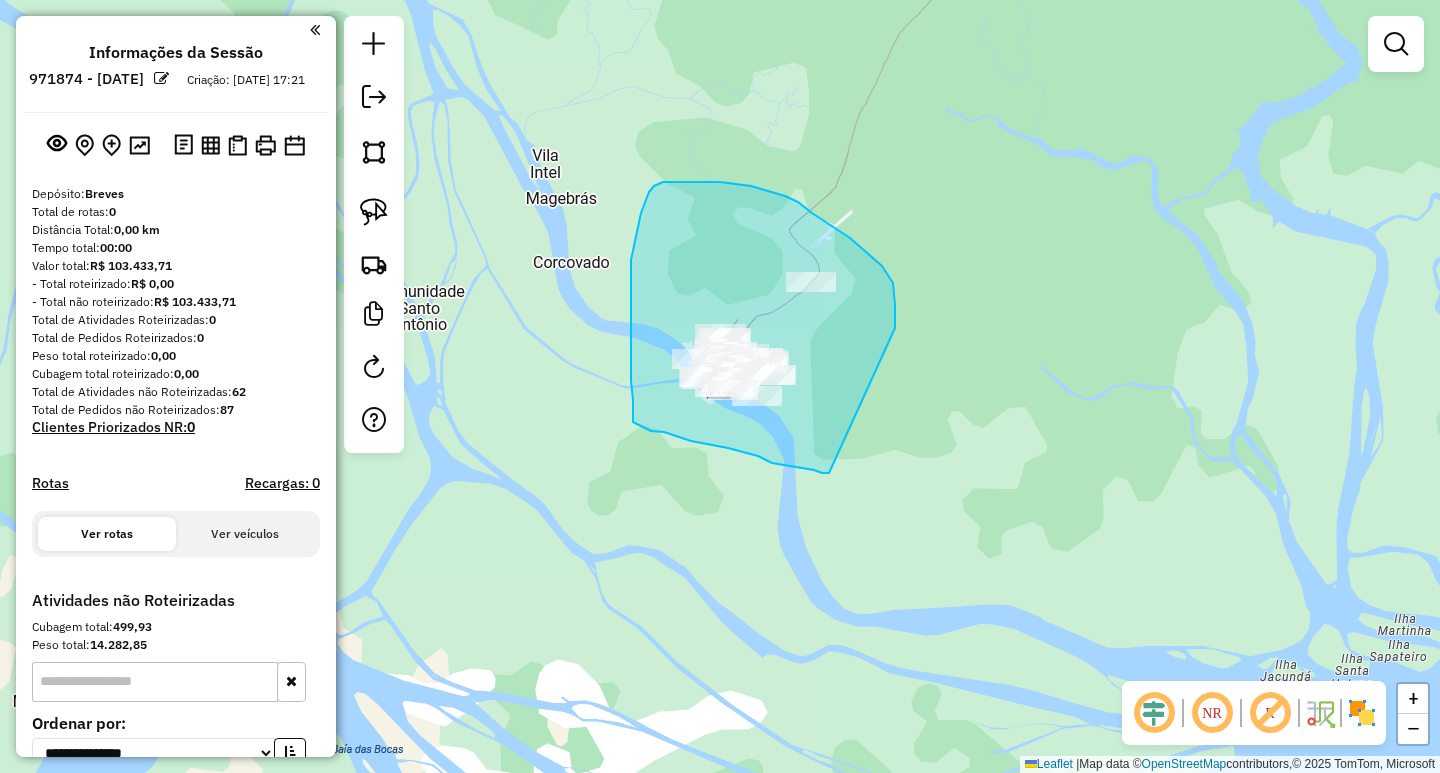drag, startPoint x: 895, startPoint y: 328, endPoint x: 830, endPoint y: 473, distance: 158.90248 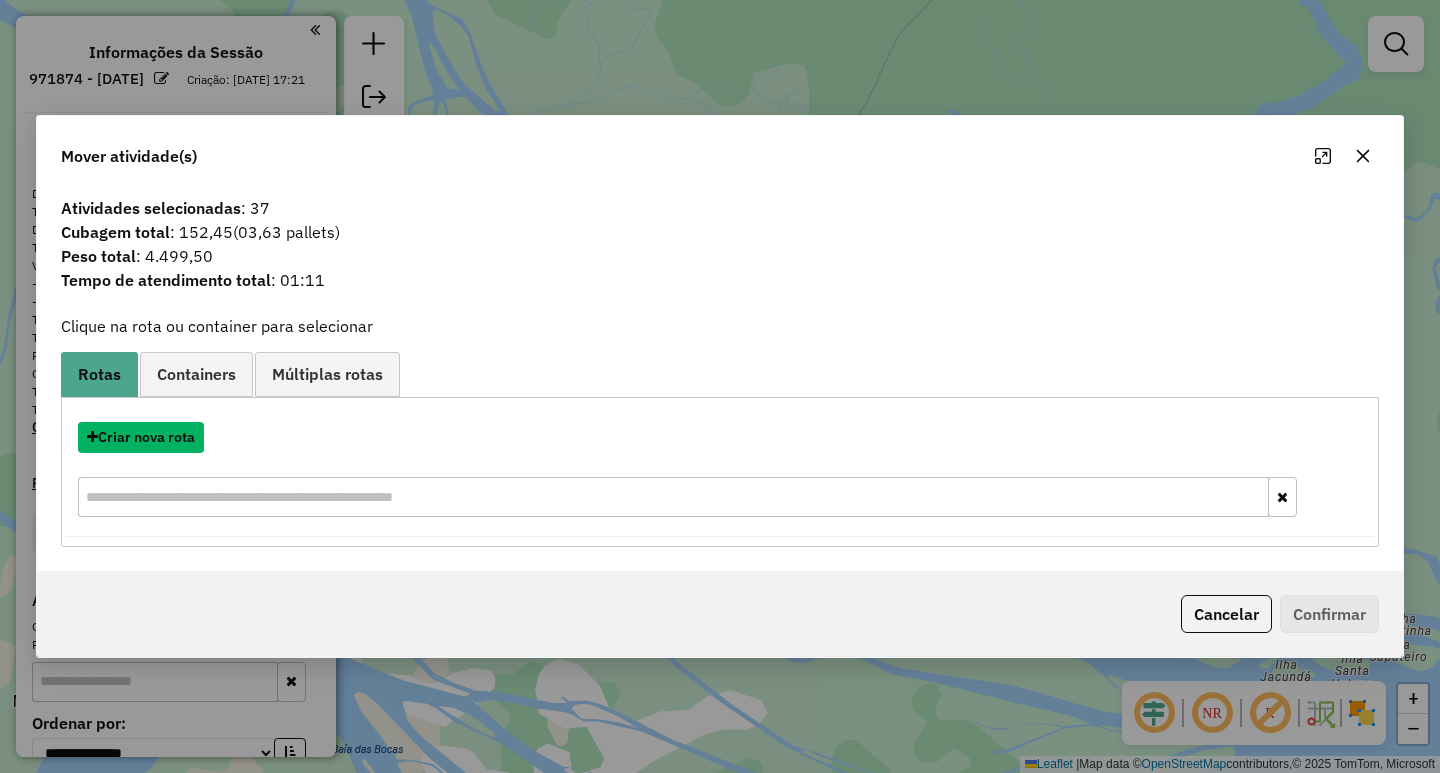 click on "Criar nova rota" at bounding box center [141, 437] 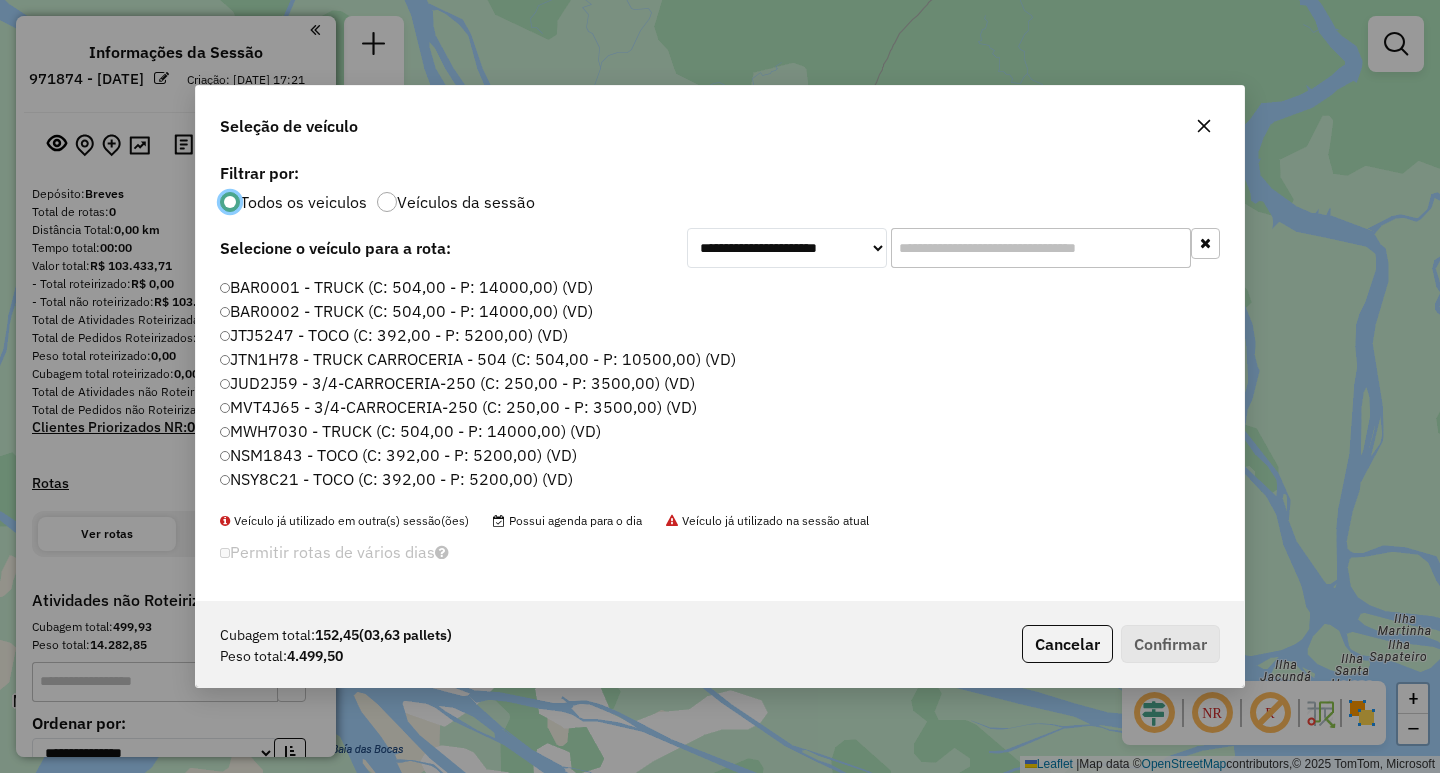 scroll, scrollTop: 11, scrollLeft: 6, axis: both 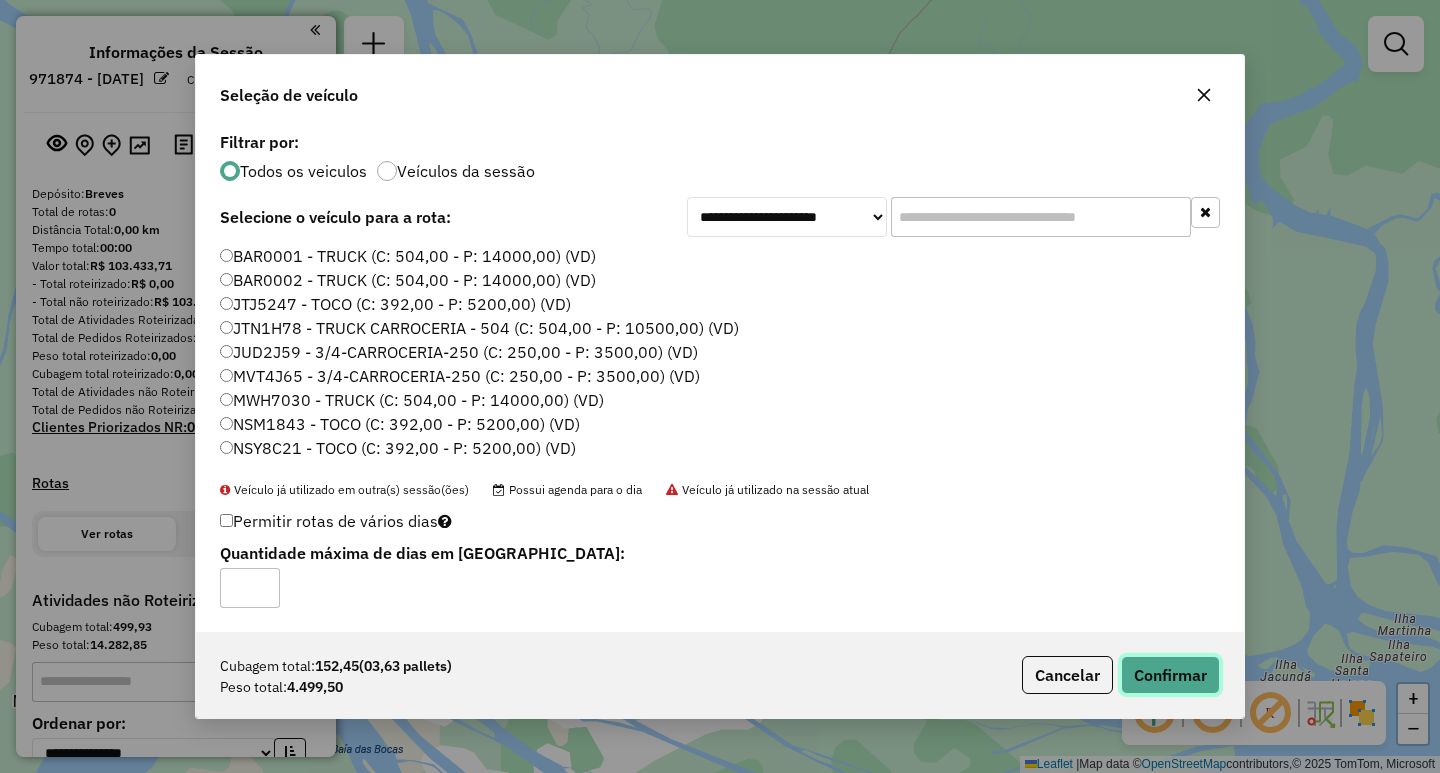 click on "Confirmar" 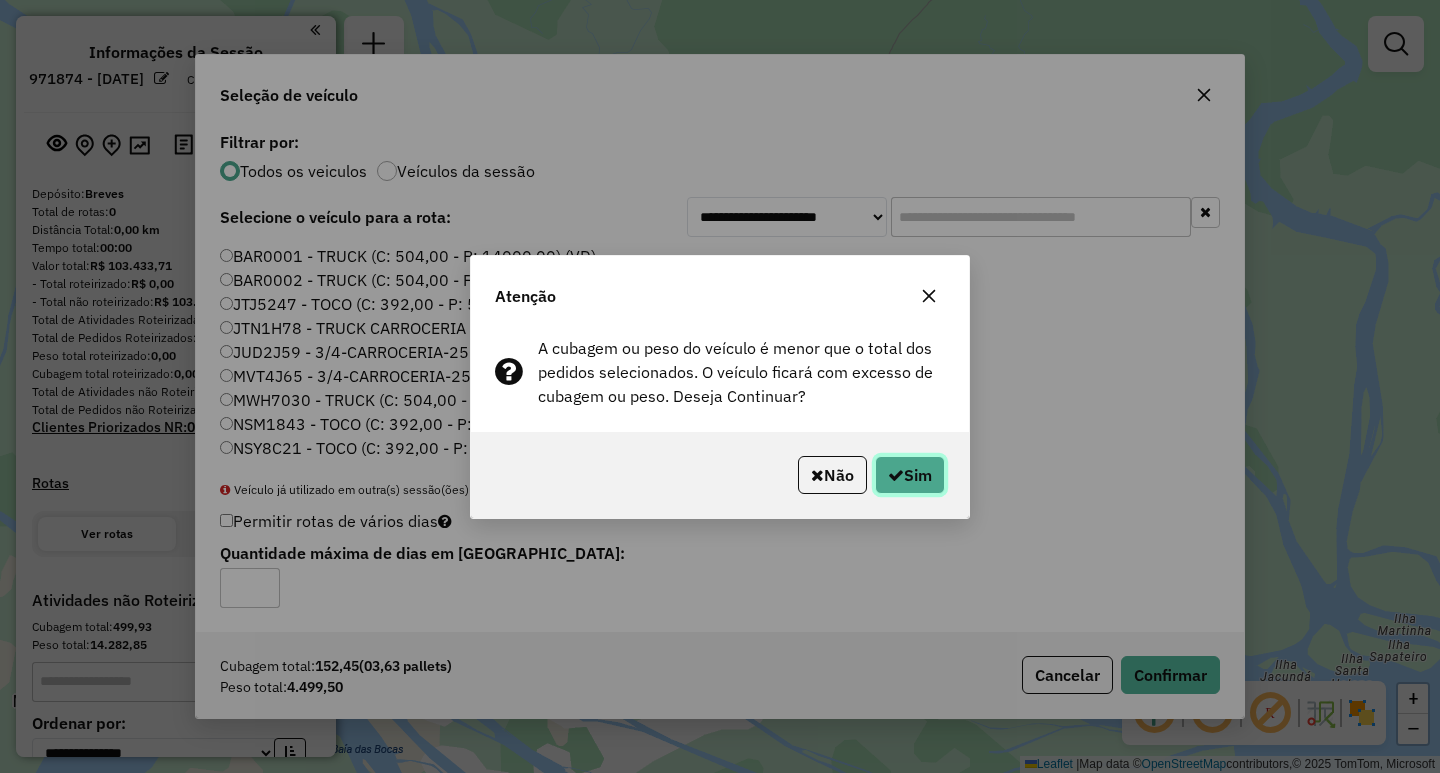click on "Sim" 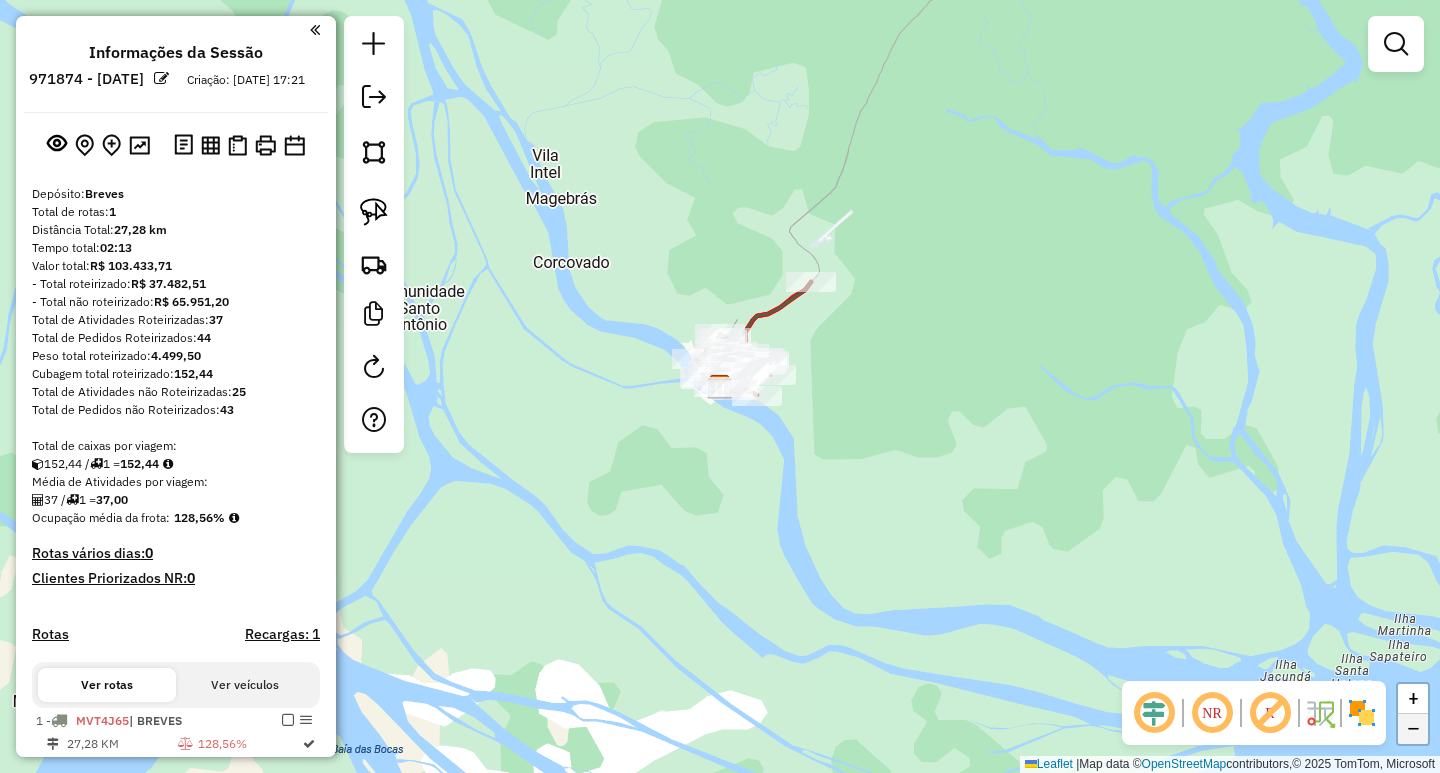 click on "−" 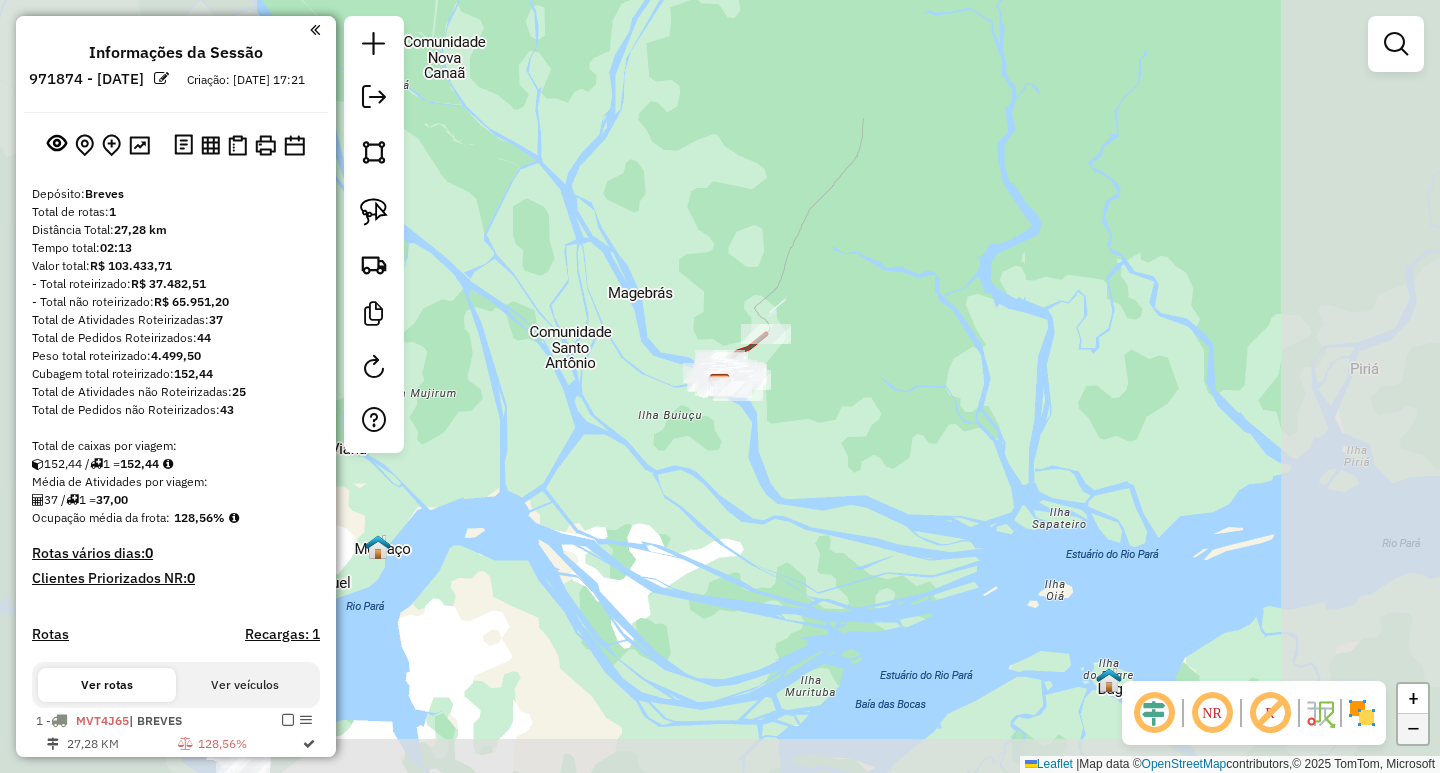 click on "−" 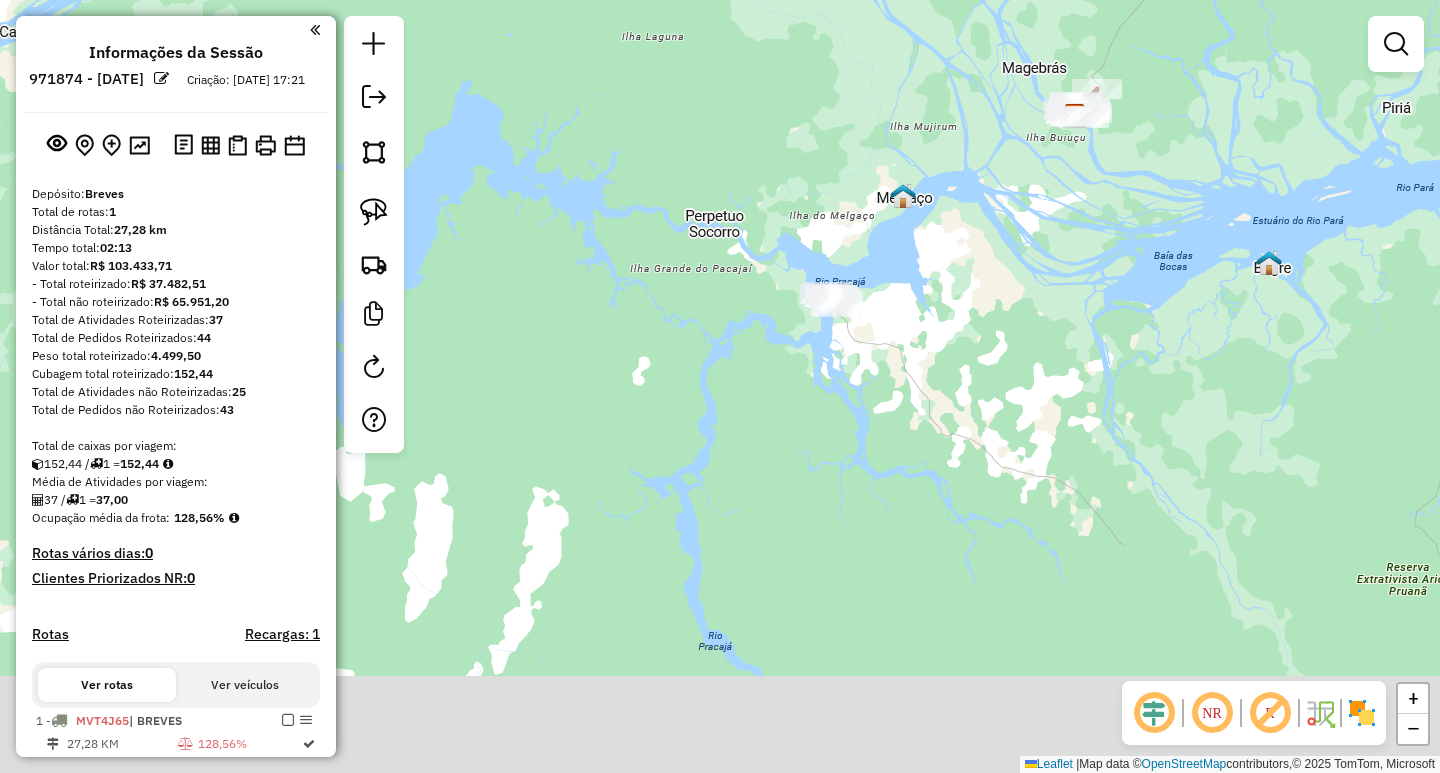 drag, startPoint x: 643, startPoint y: 575, endPoint x: 998, endPoint y: 304, distance: 446.61618 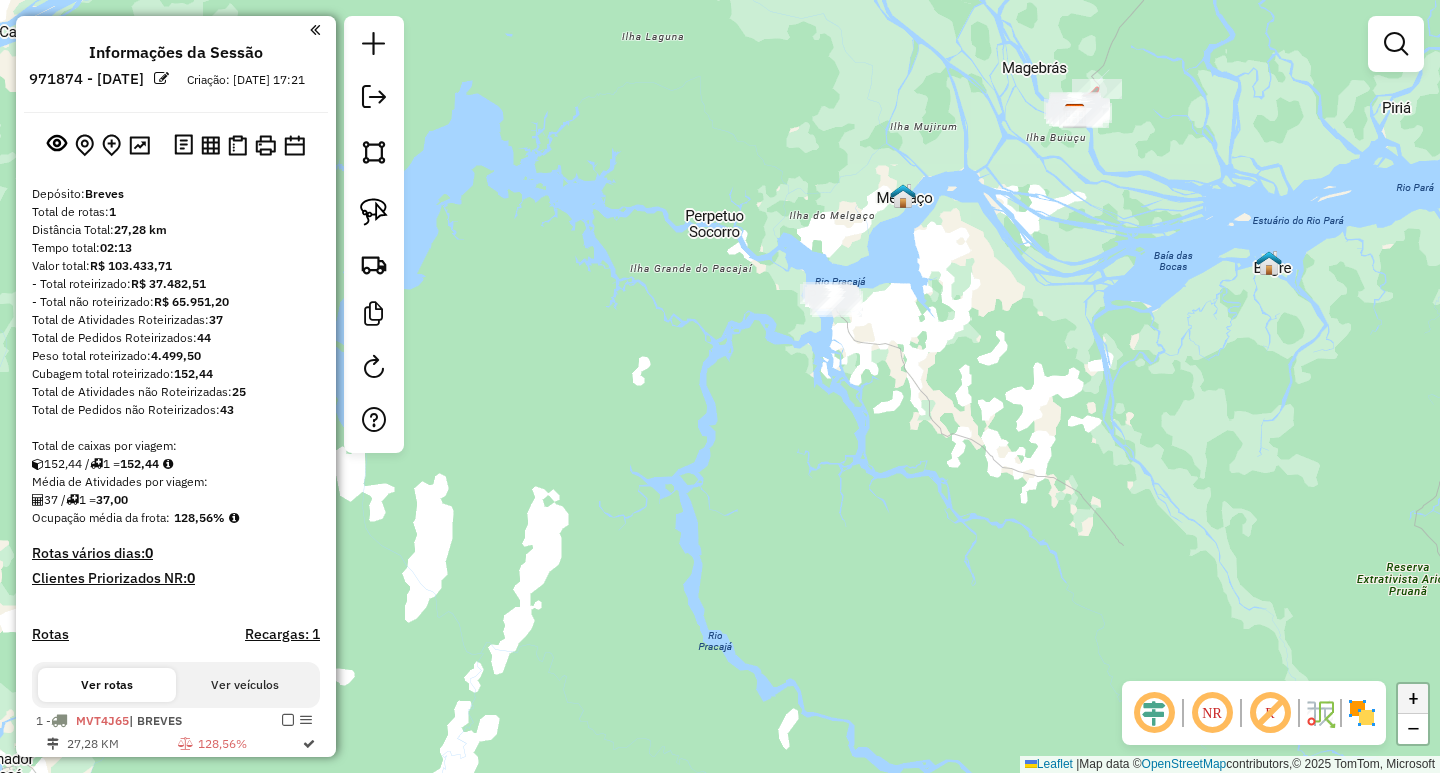 click on "+" 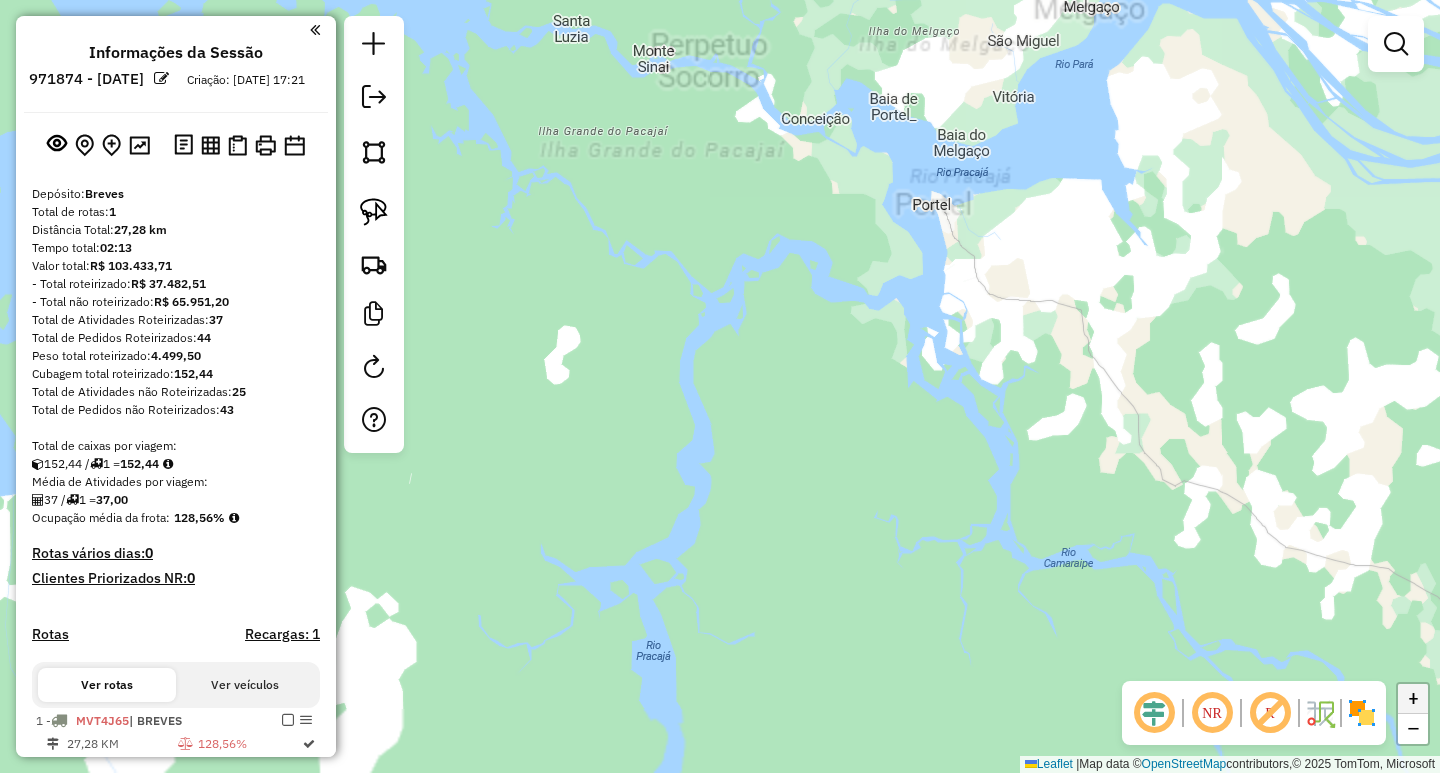 click on "+" 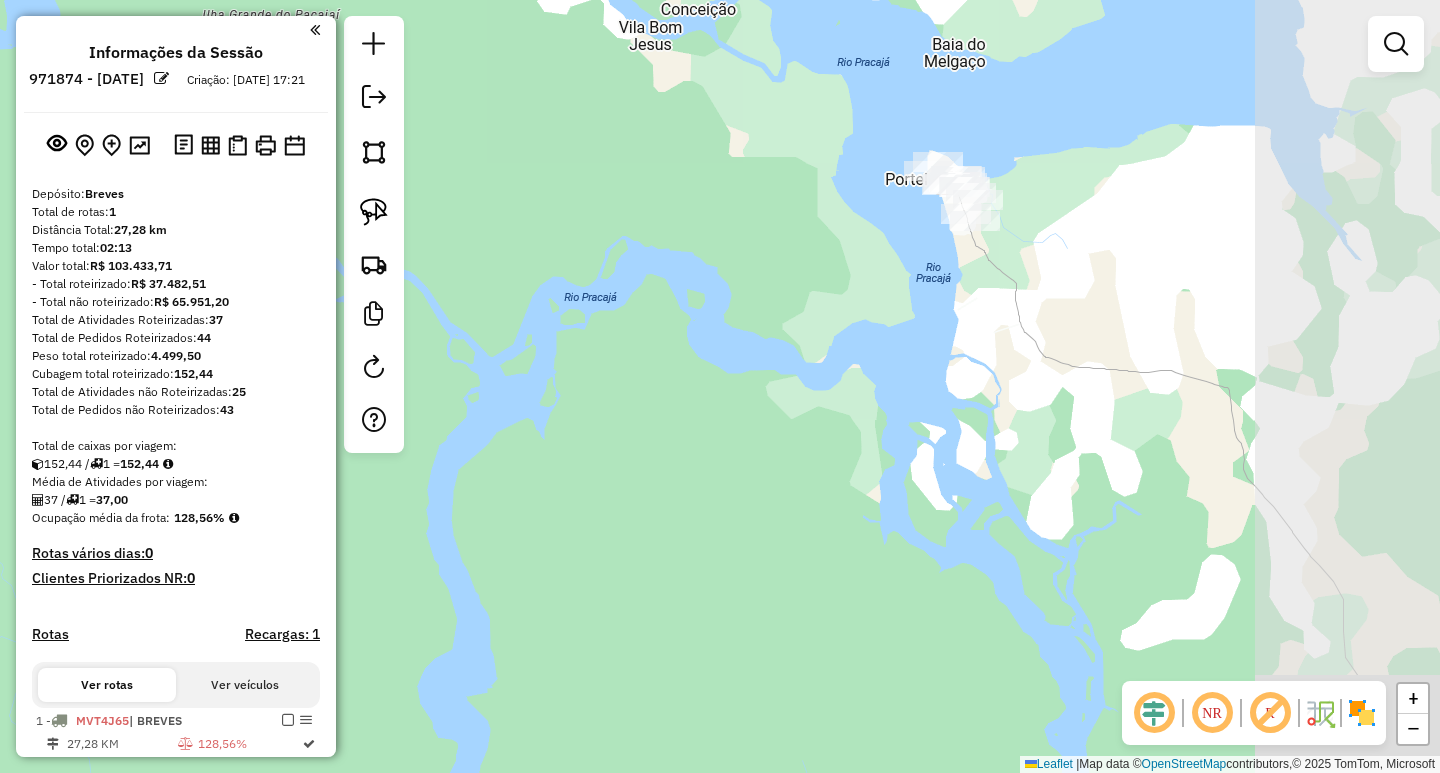 drag, startPoint x: 1261, startPoint y: 452, endPoint x: 1048, endPoint y: 608, distance: 264.01706 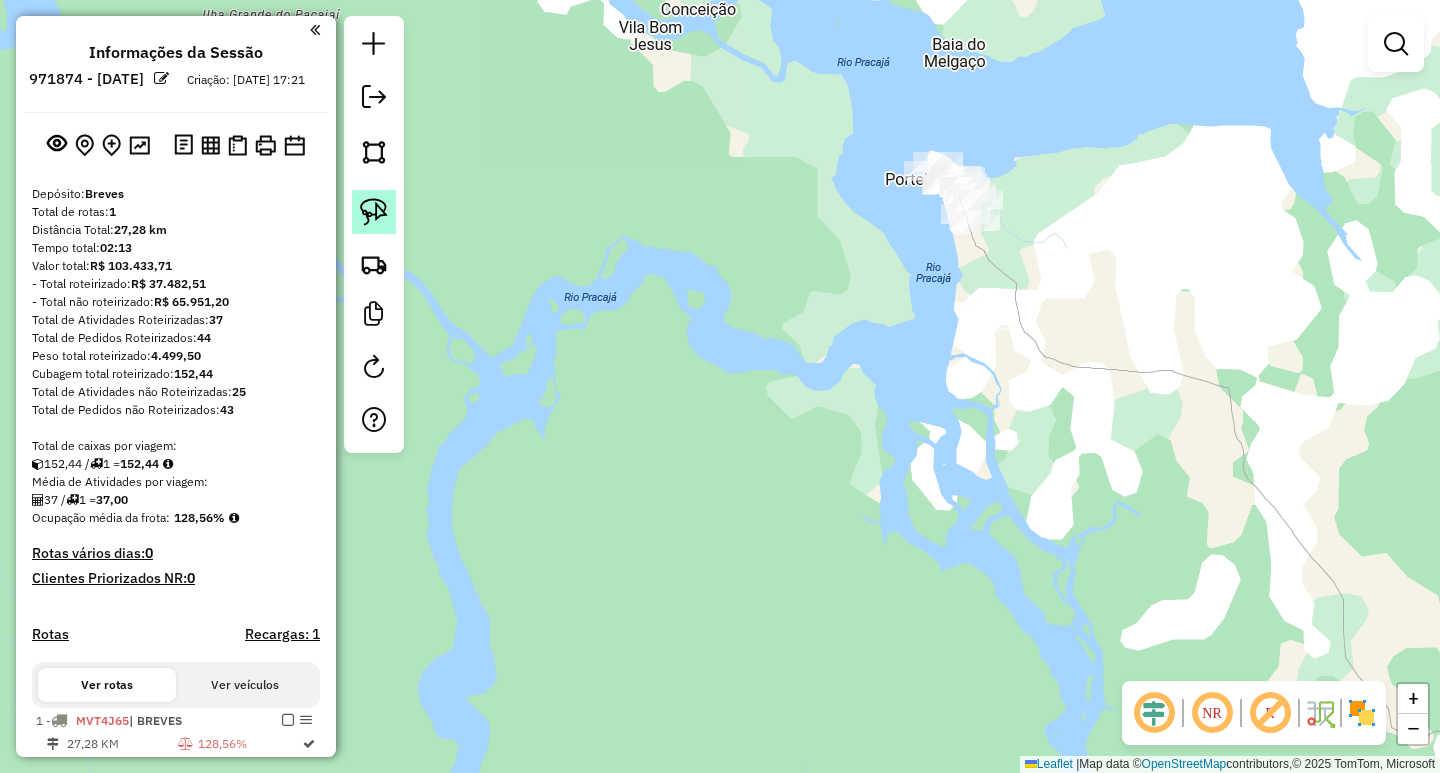 click 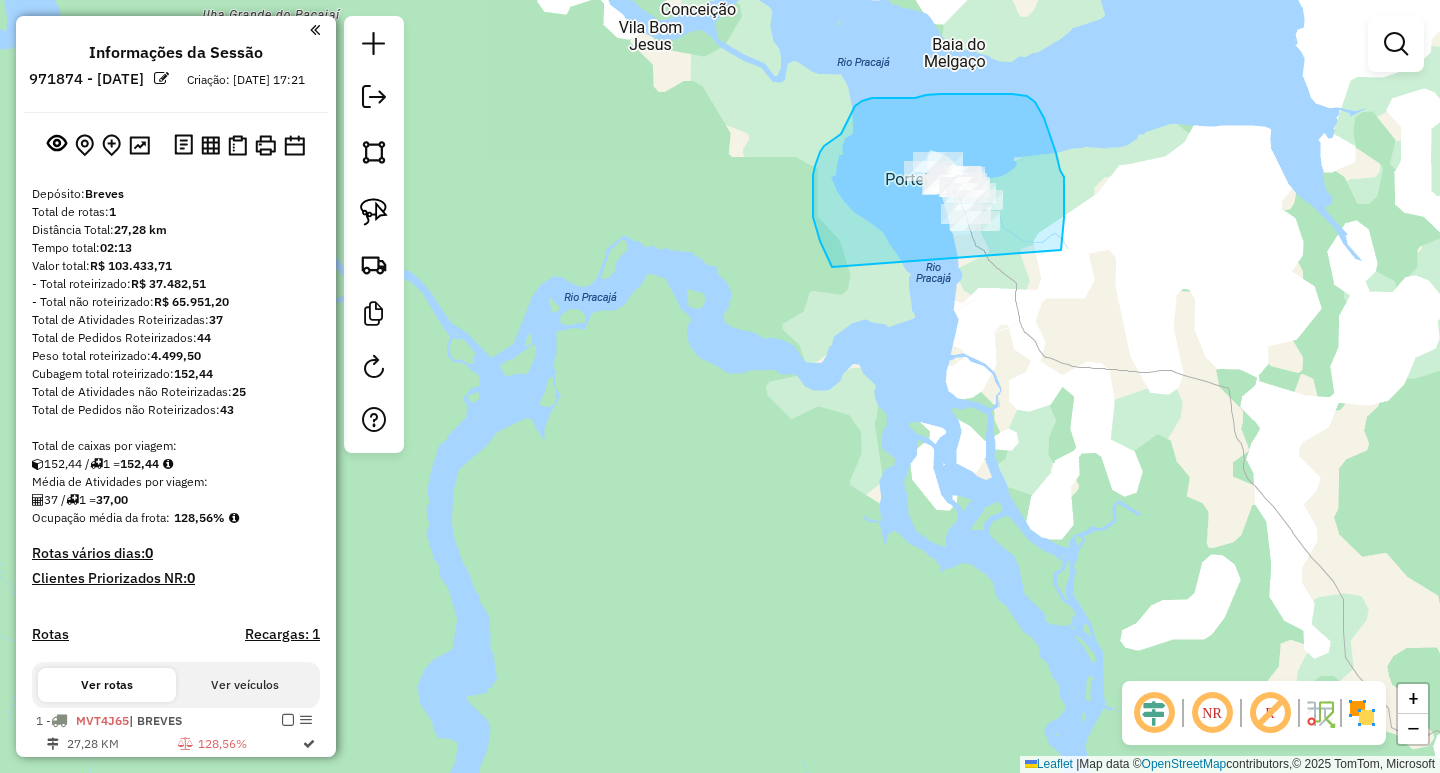 drag, startPoint x: 1061, startPoint y: 250, endPoint x: 929, endPoint y: 297, distance: 140.11781 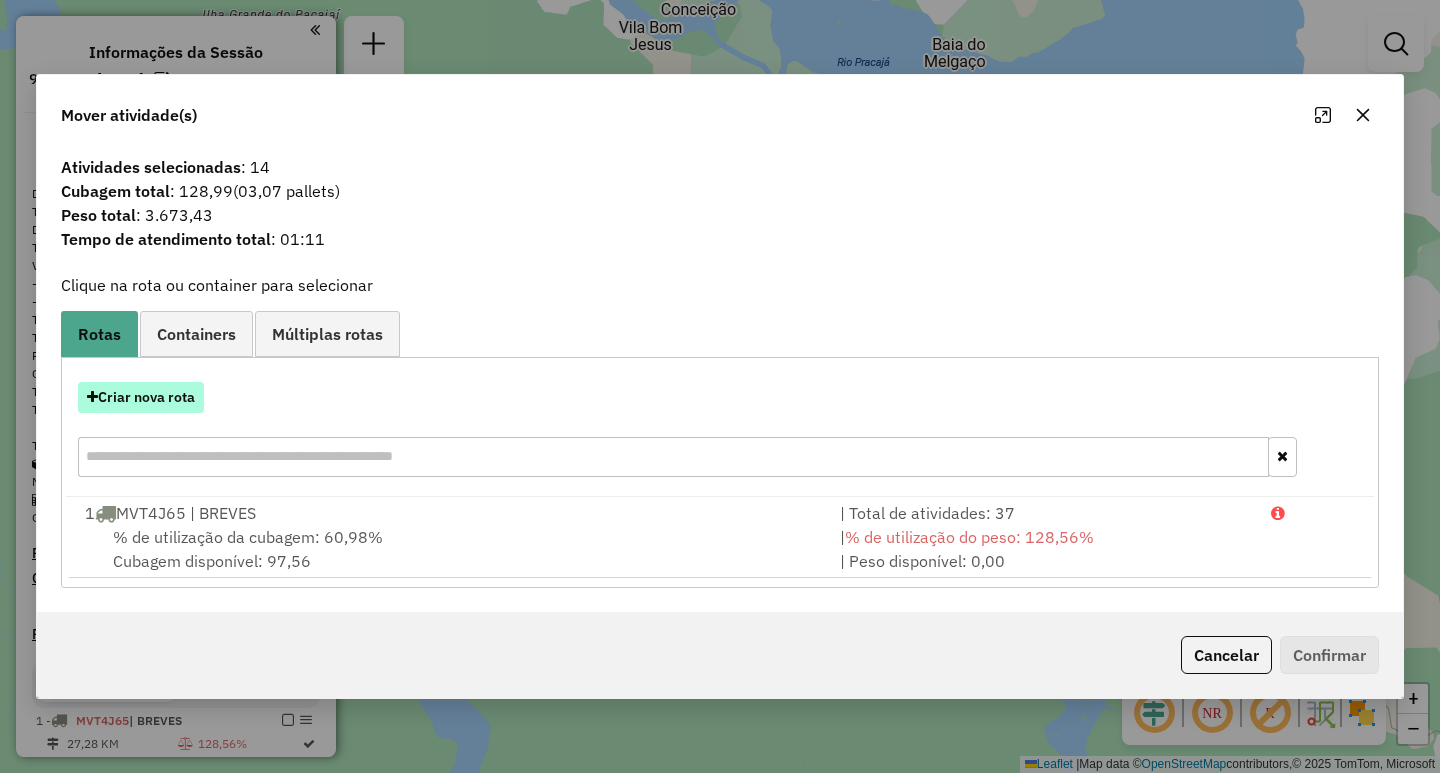 click on "Criar nova rota" at bounding box center [141, 397] 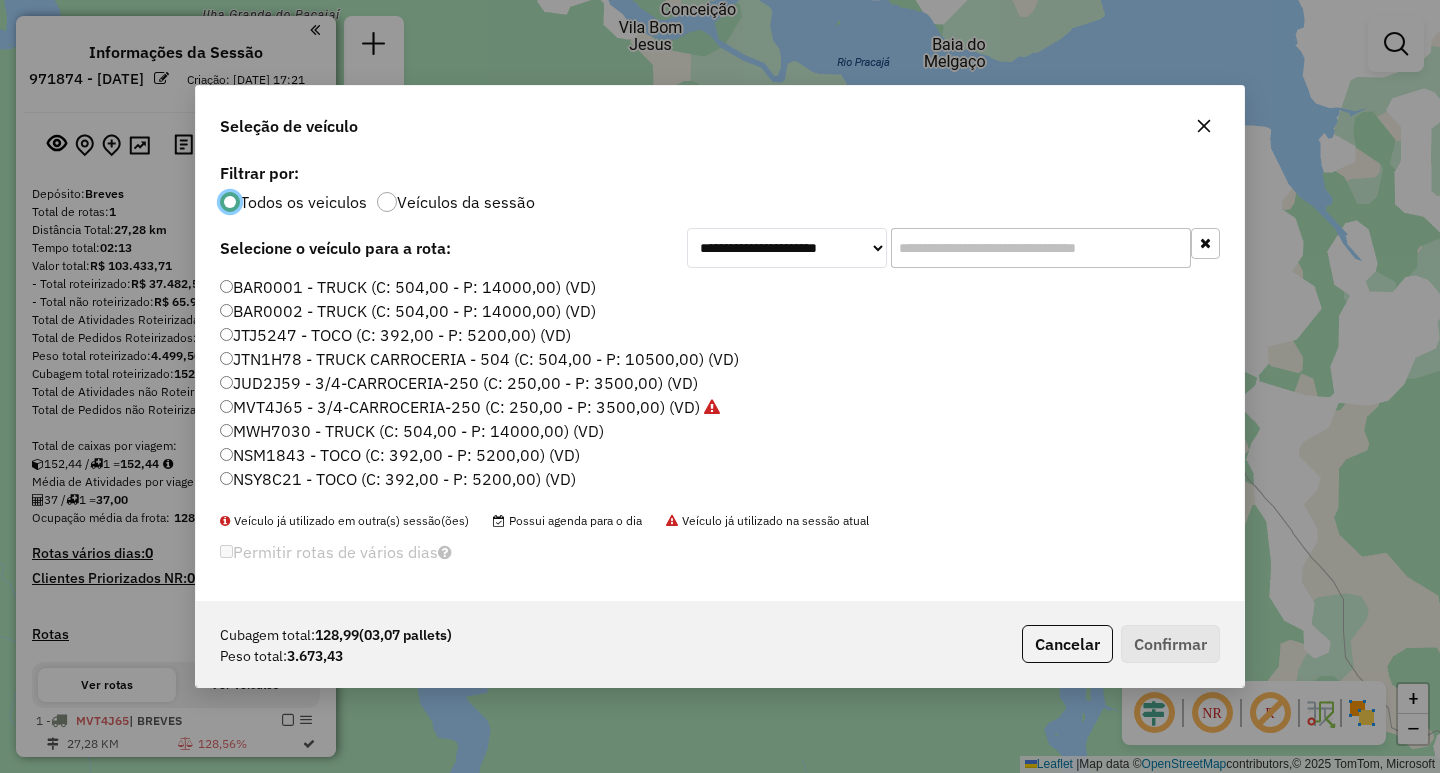 scroll, scrollTop: 11, scrollLeft: 6, axis: both 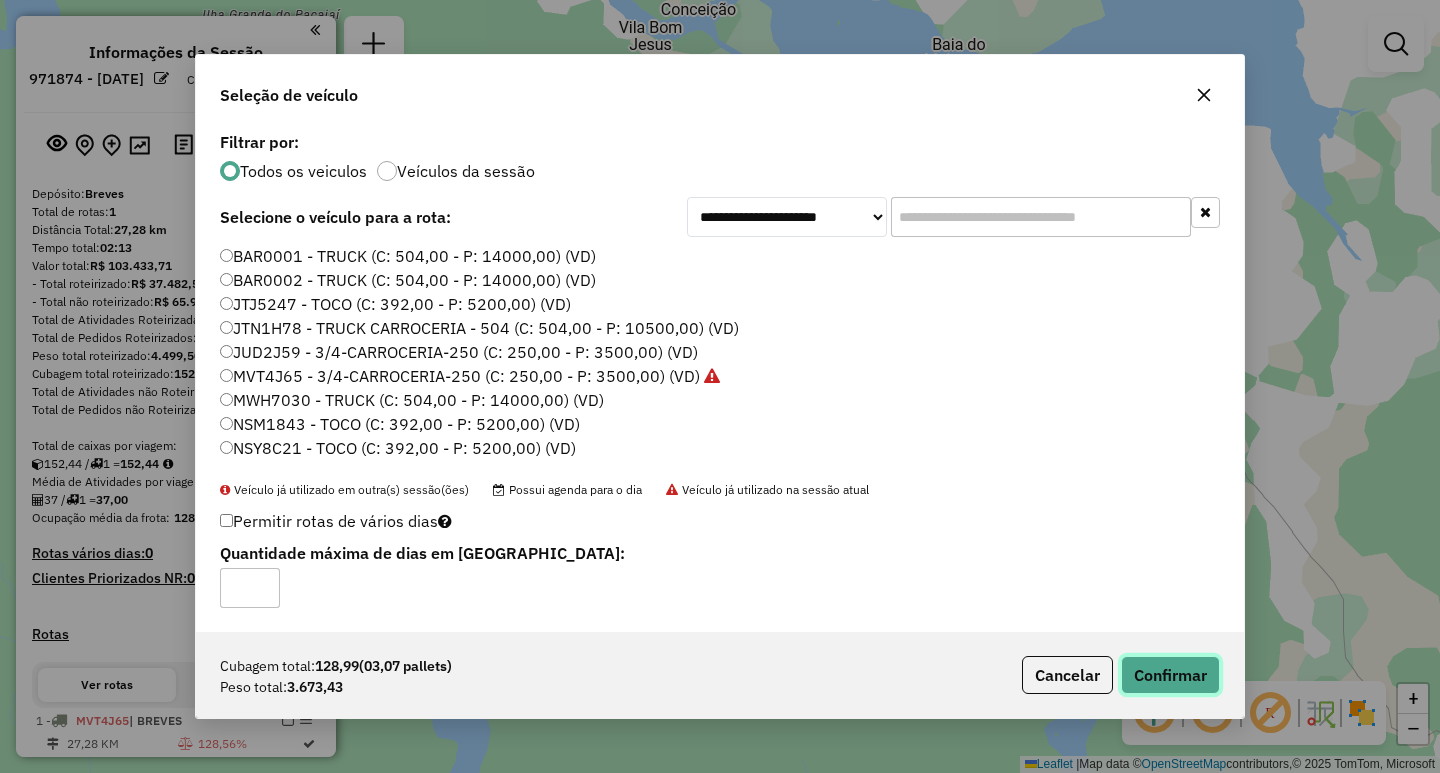 click on "Confirmar" 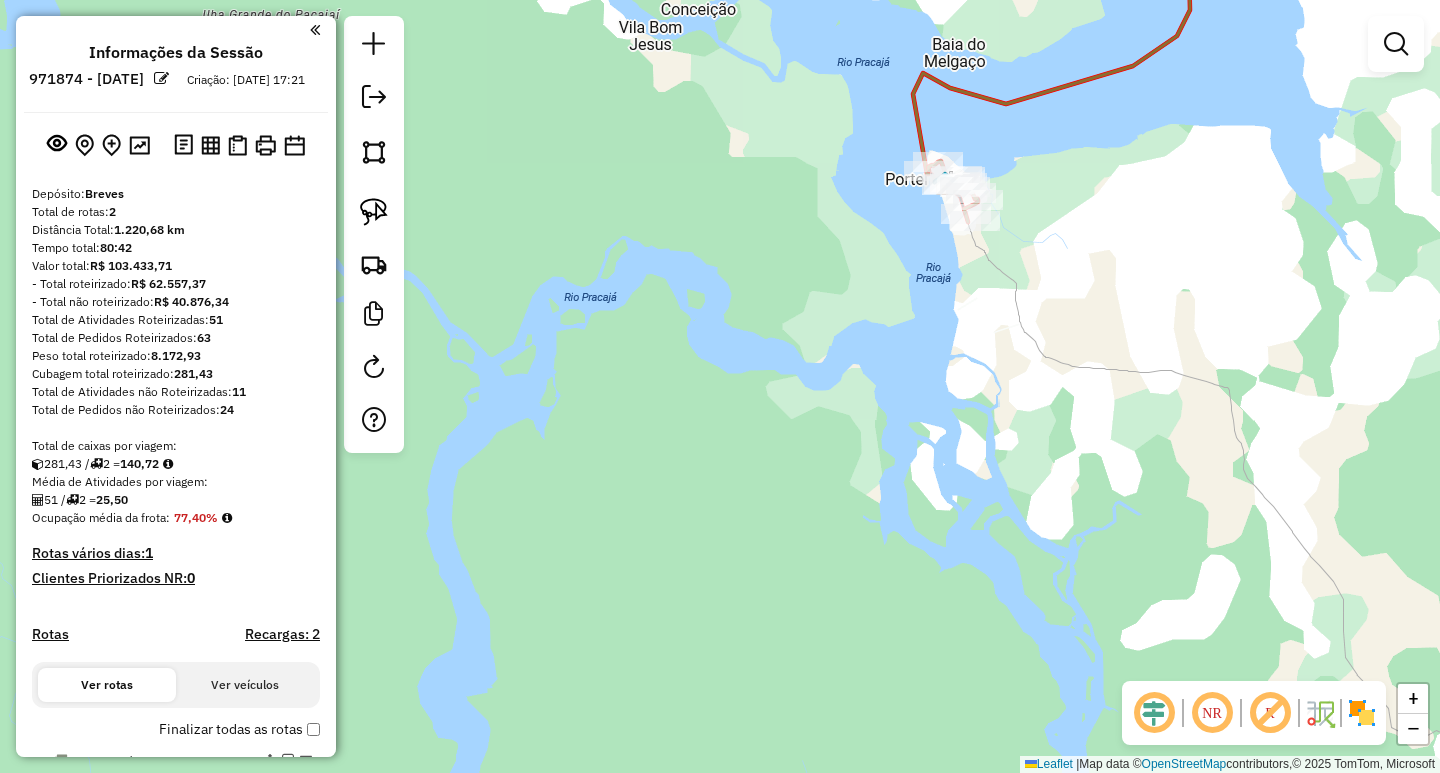 drag, startPoint x: 329, startPoint y: 370, endPoint x: 336, endPoint y: 476, distance: 106.23088 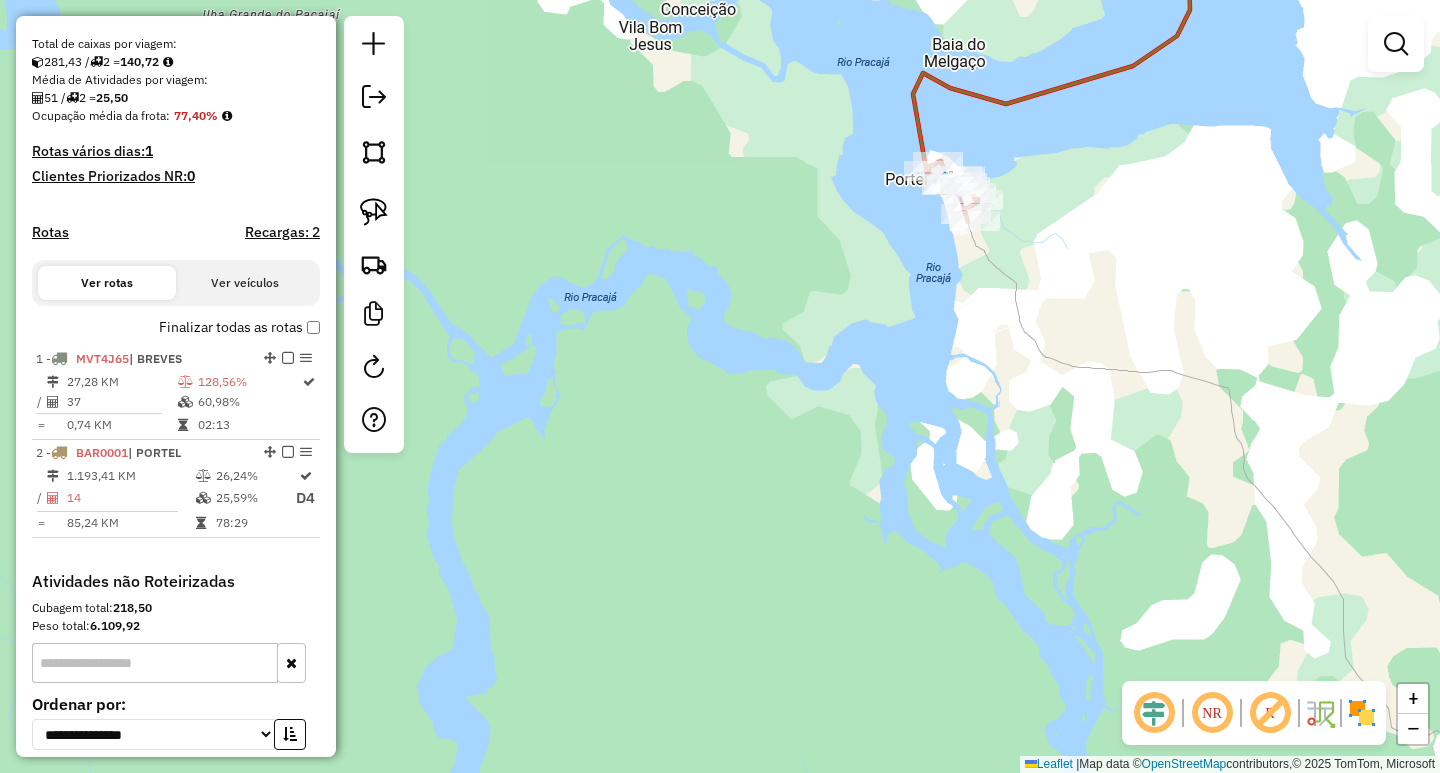 scroll, scrollTop: 406, scrollLeft: 0, axis: vertical 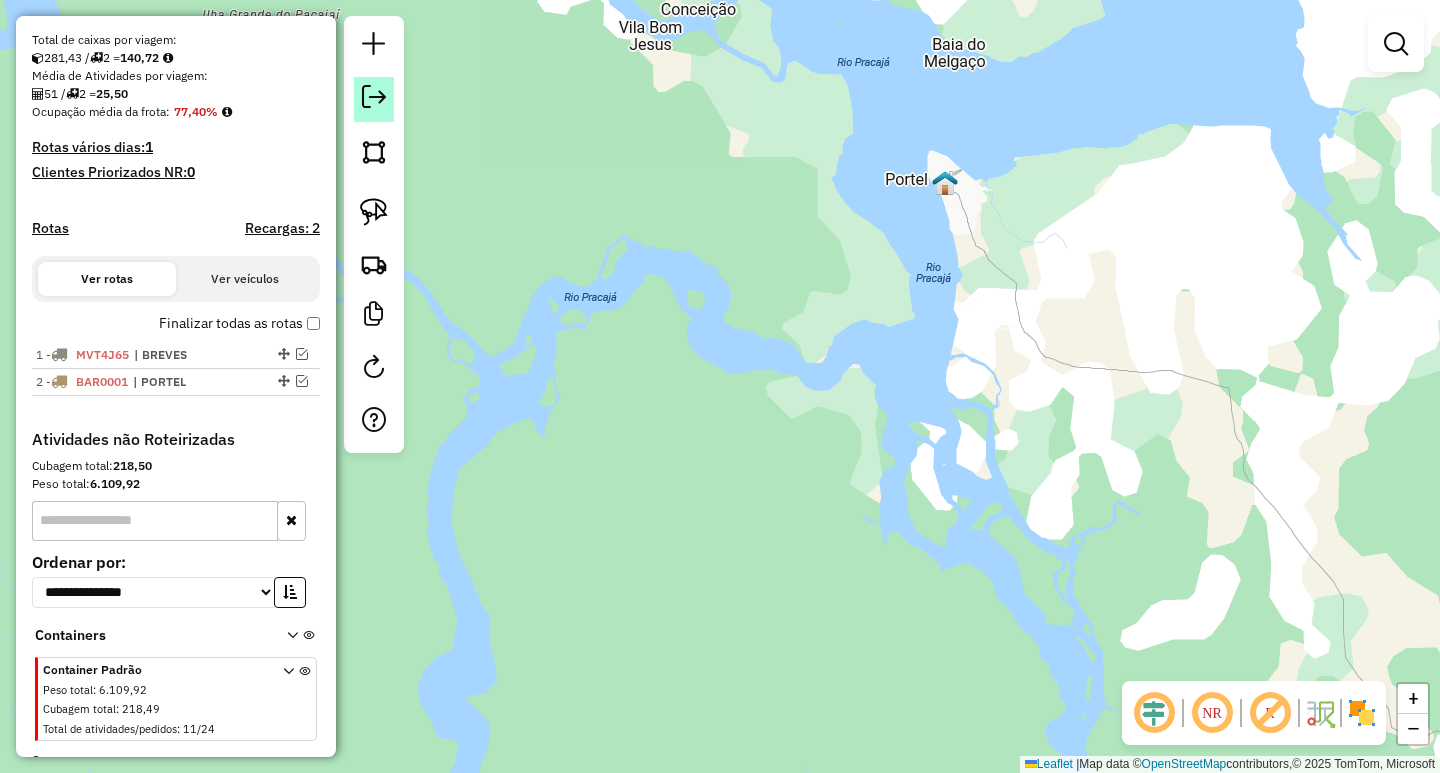click 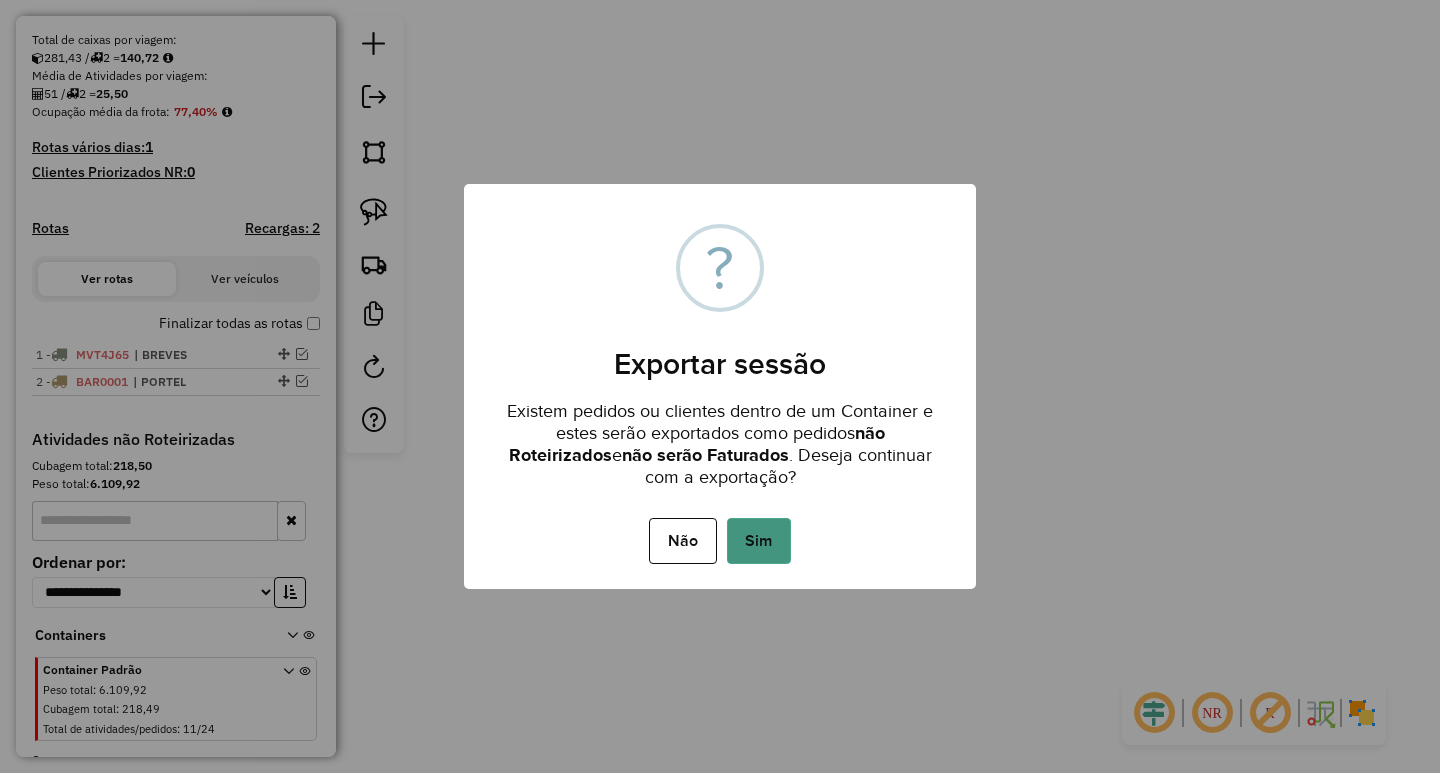 click on "Sim" at bounding box center (759, 541) 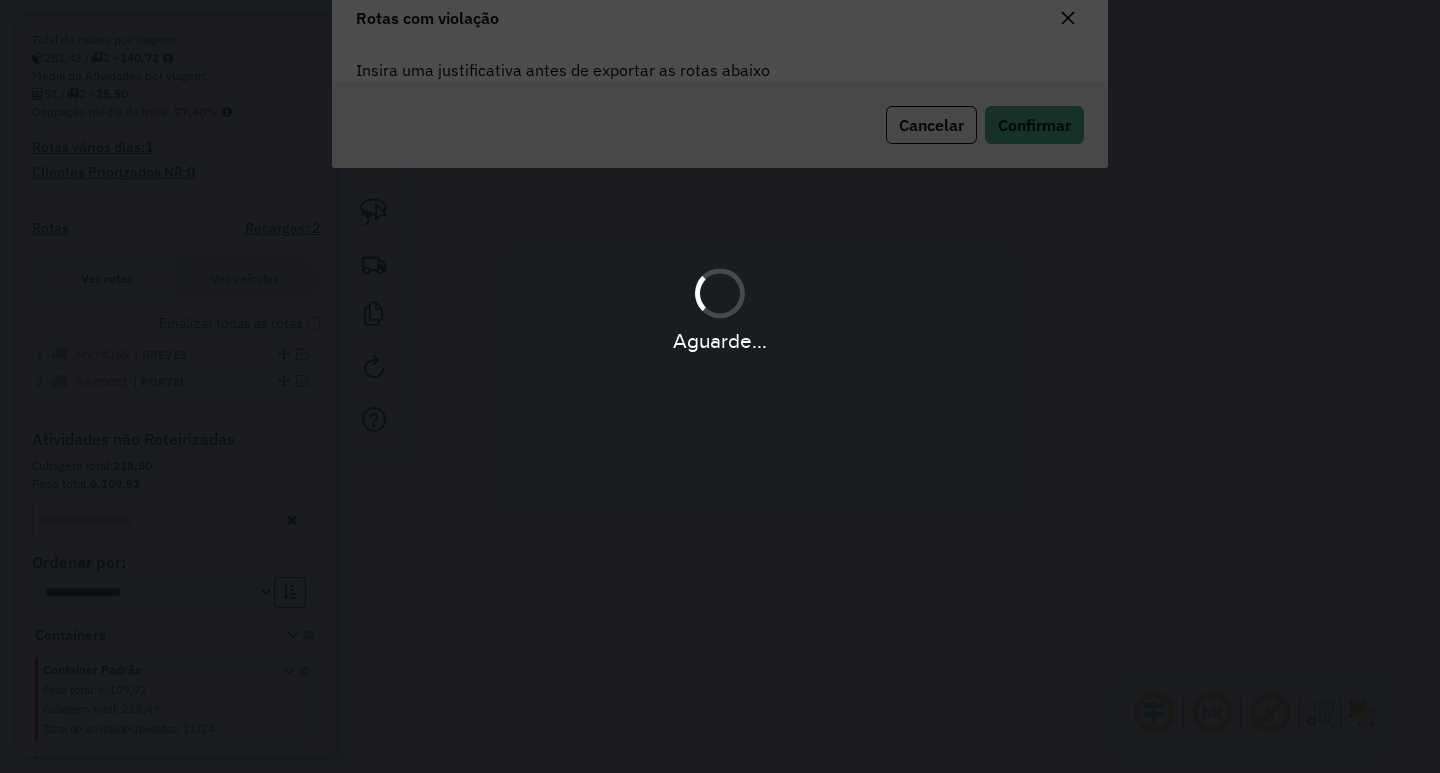 scroll, scrollTop: 0, scrollLeft: 0, axis: both 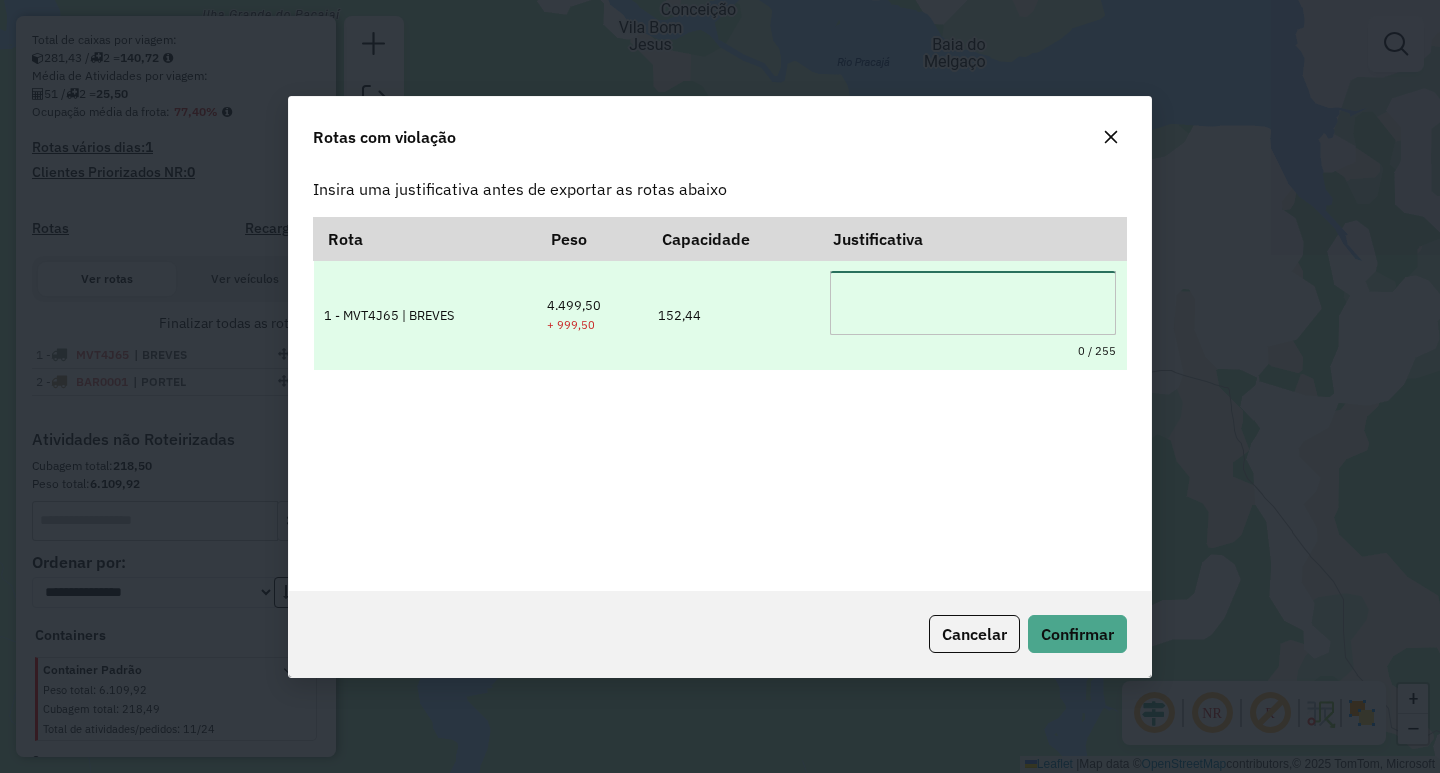 click at bounding box center (973, 303) 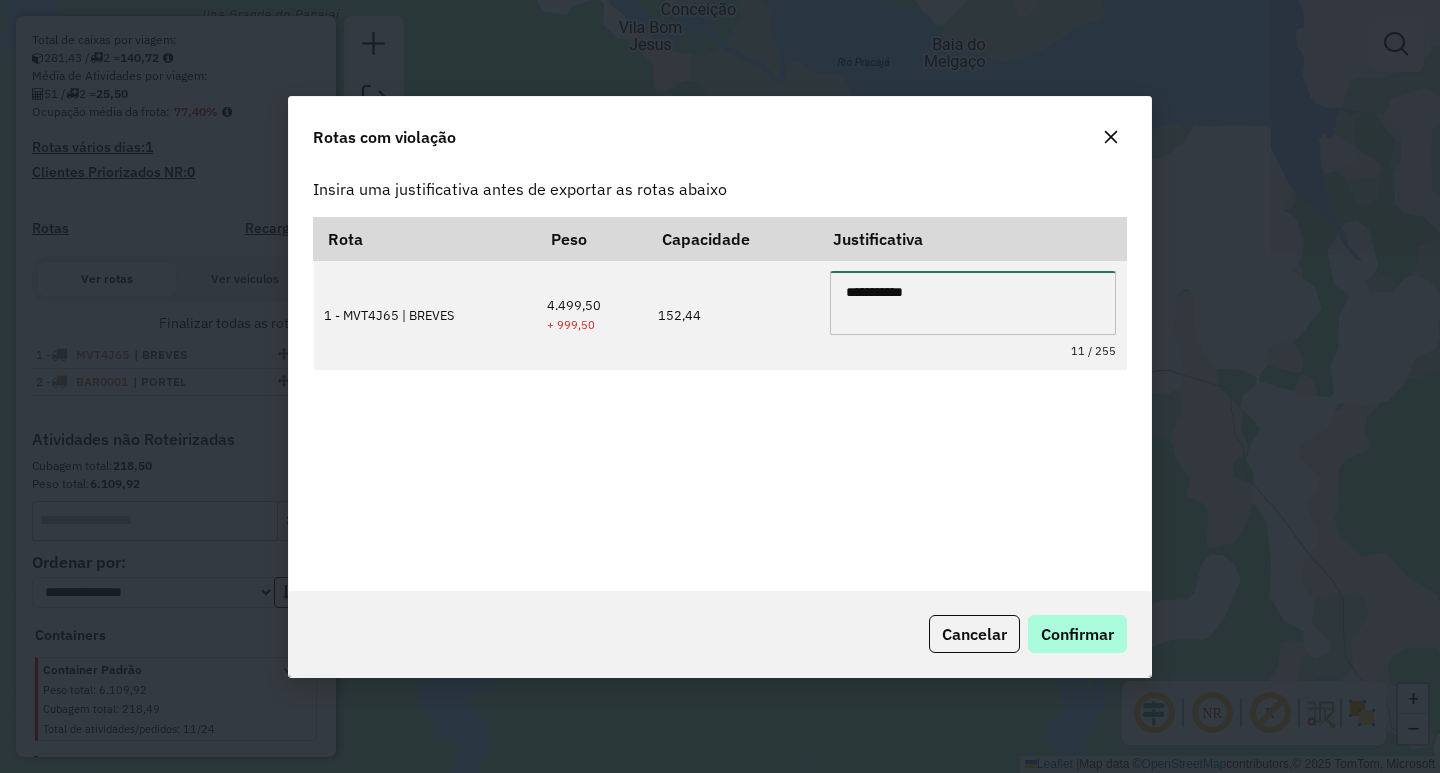 type on "**********" 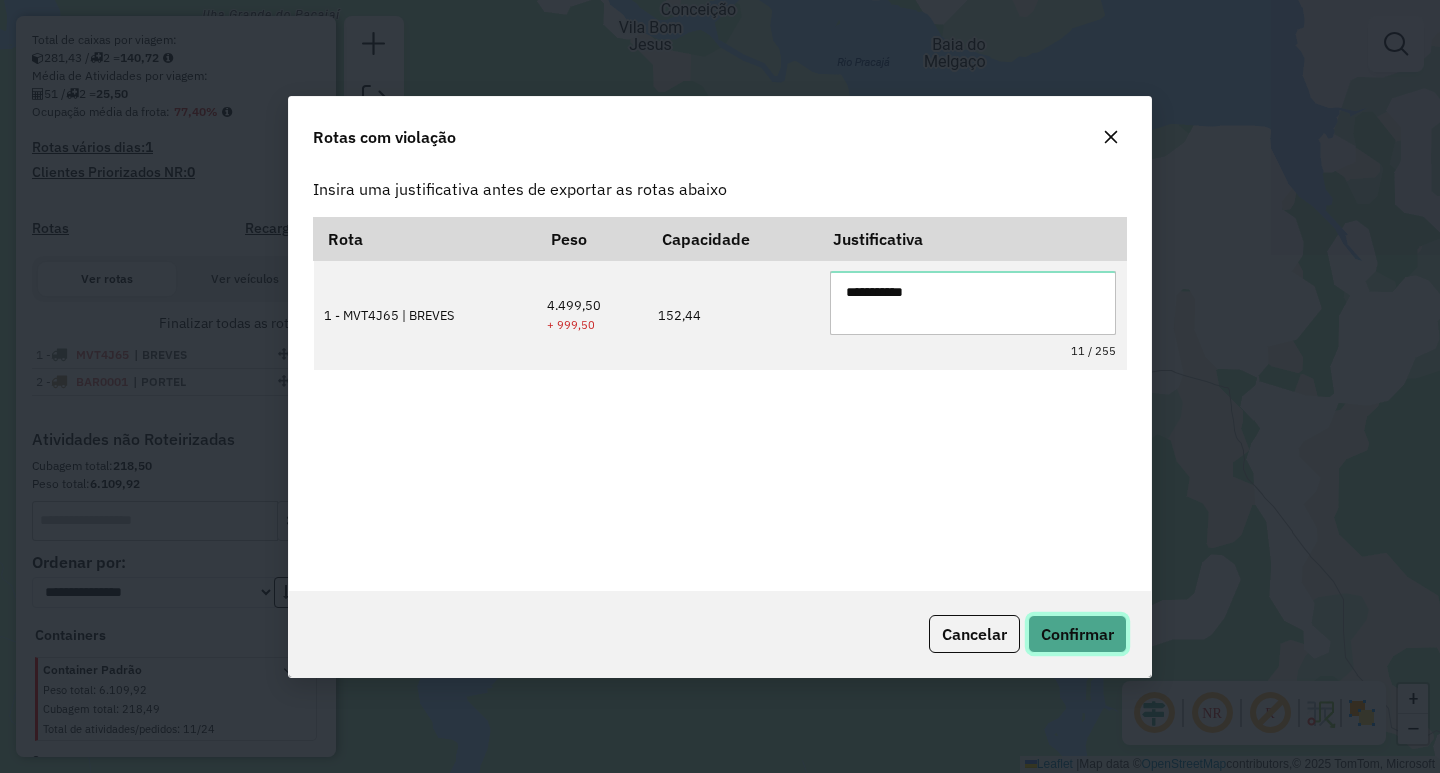 click on "Confirmar" 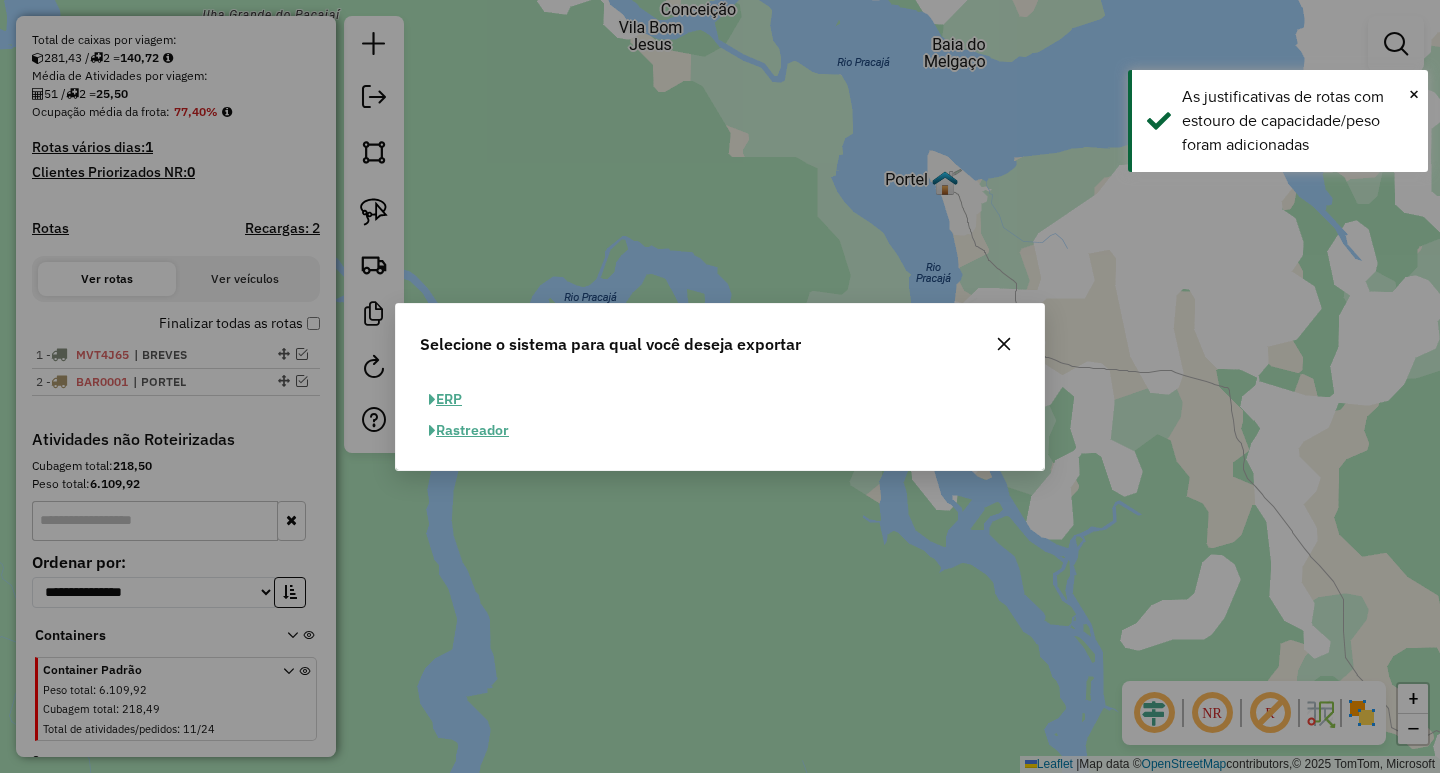 click on "ERP" 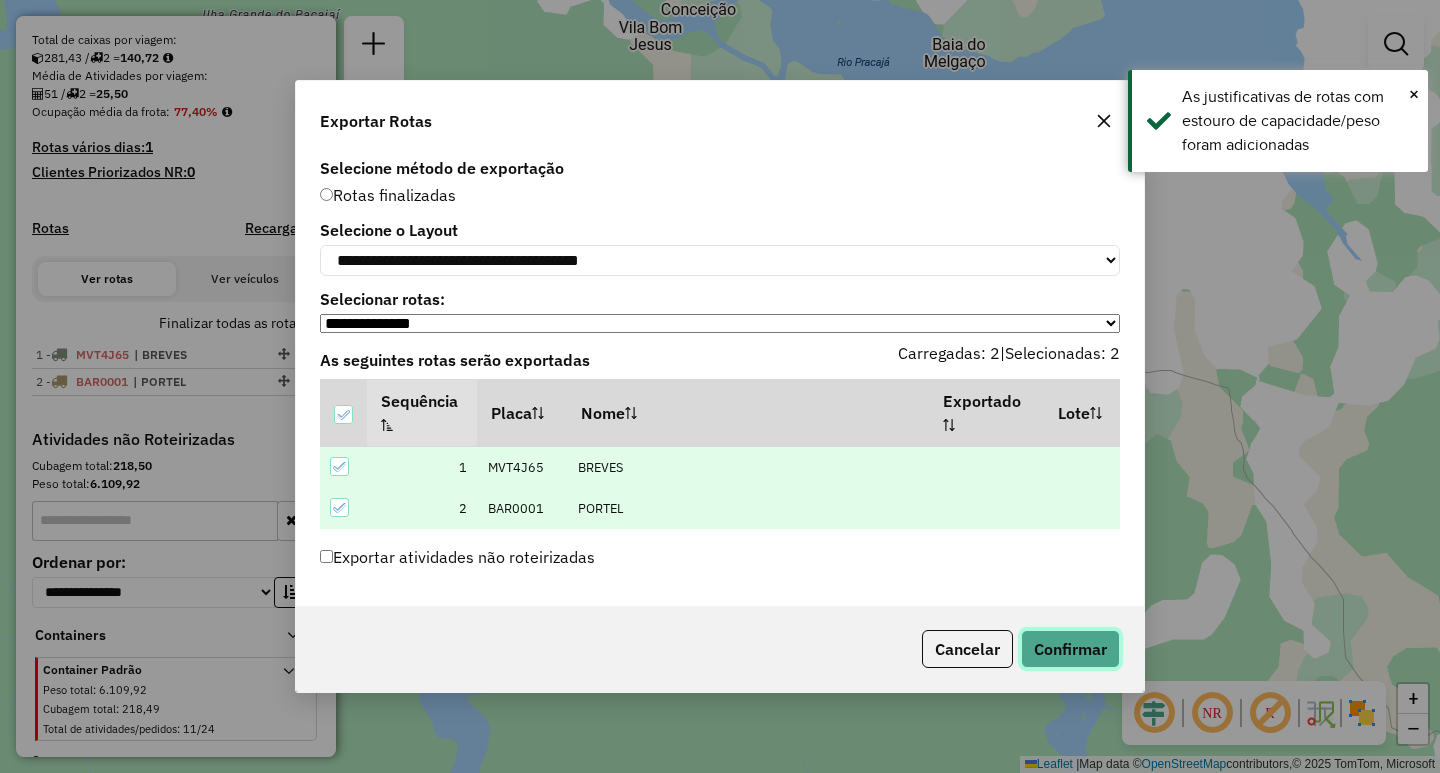 click on "Confirmar" 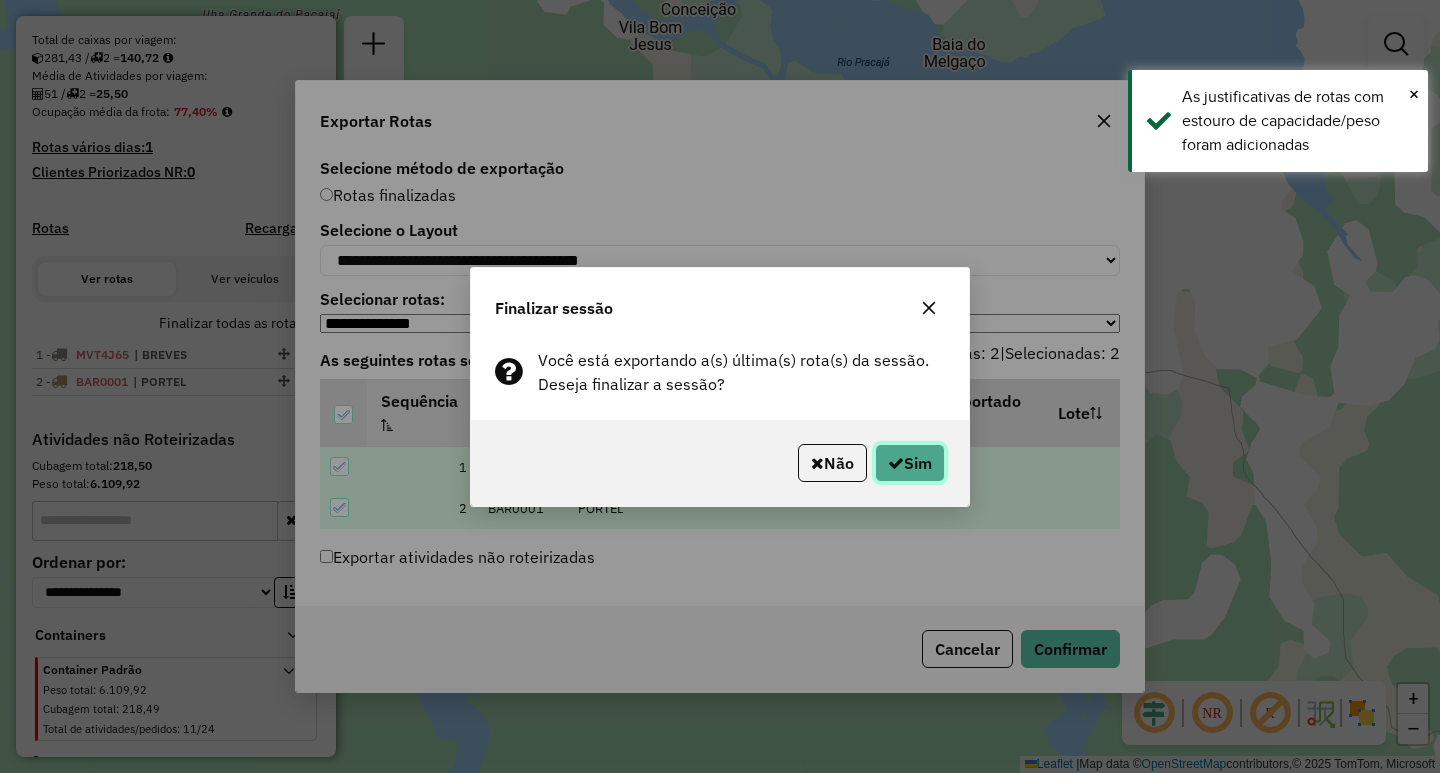 click 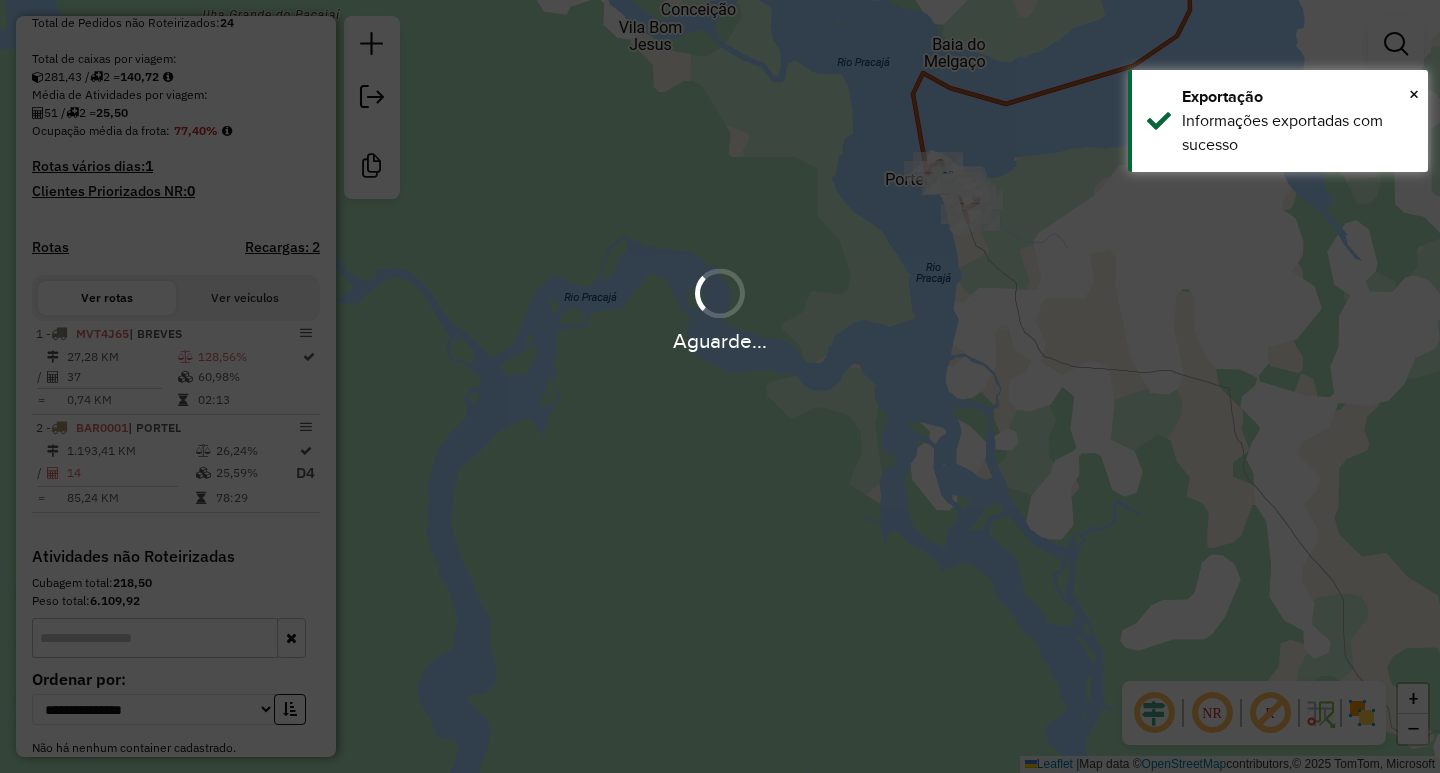 scroll, scrollTop: 460, scrollLeft: 0, axis: vertical 